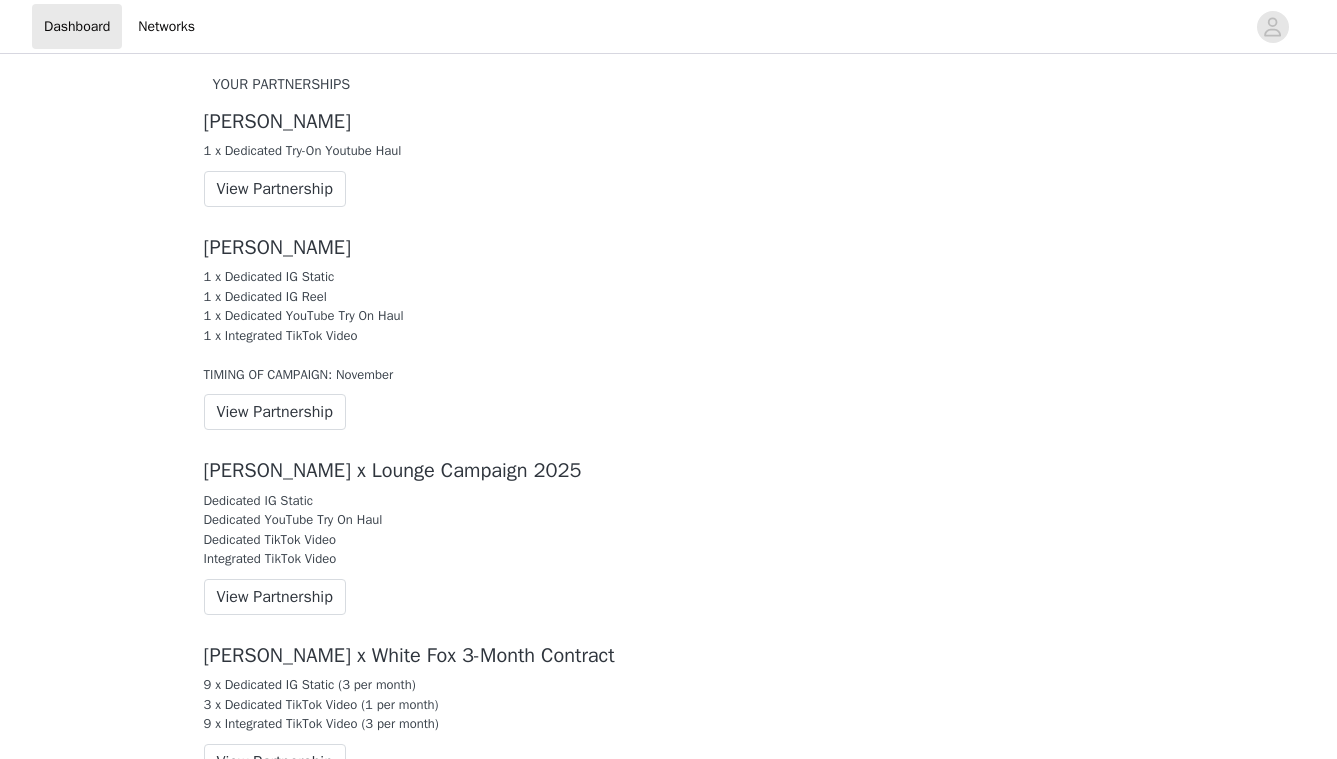 scroll, scrollTop: 0, scrollLeft: 0, axis: both 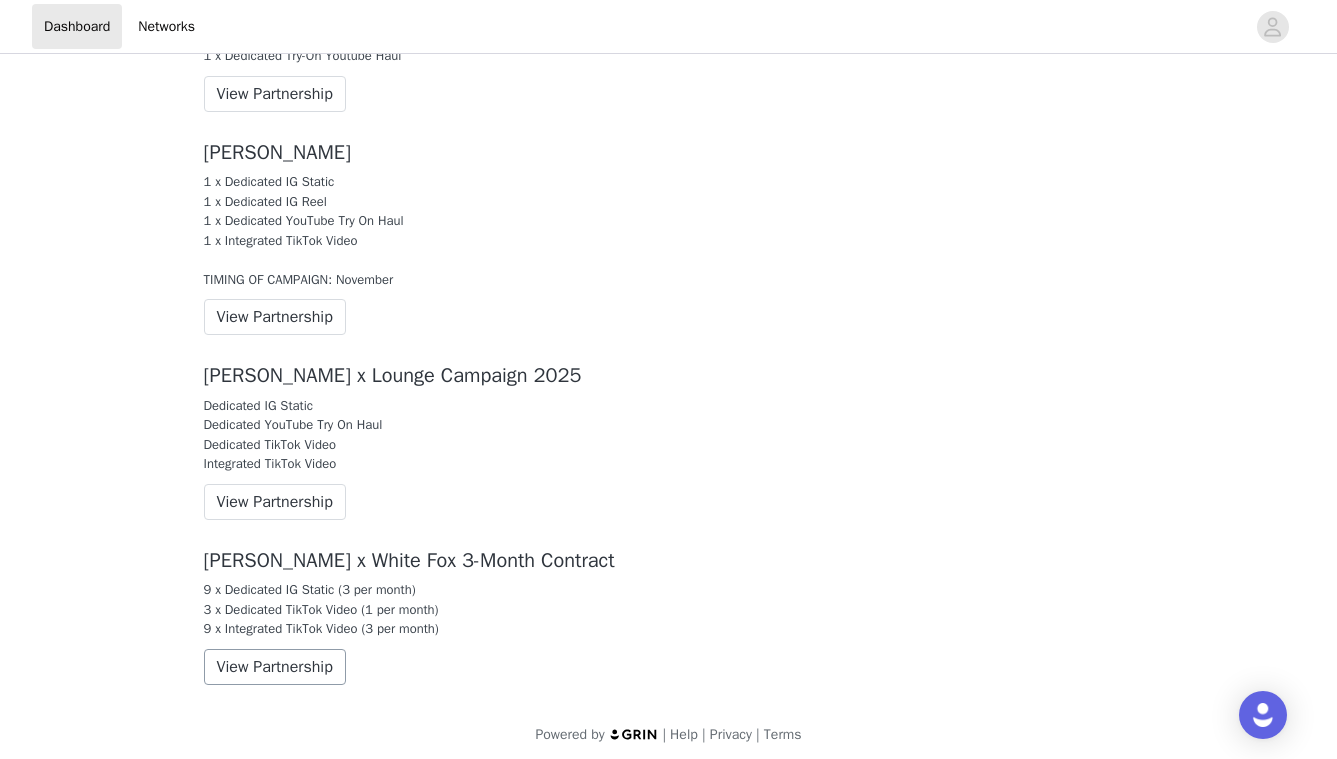 click on "View Partnership" at bounding box center [275, 667] 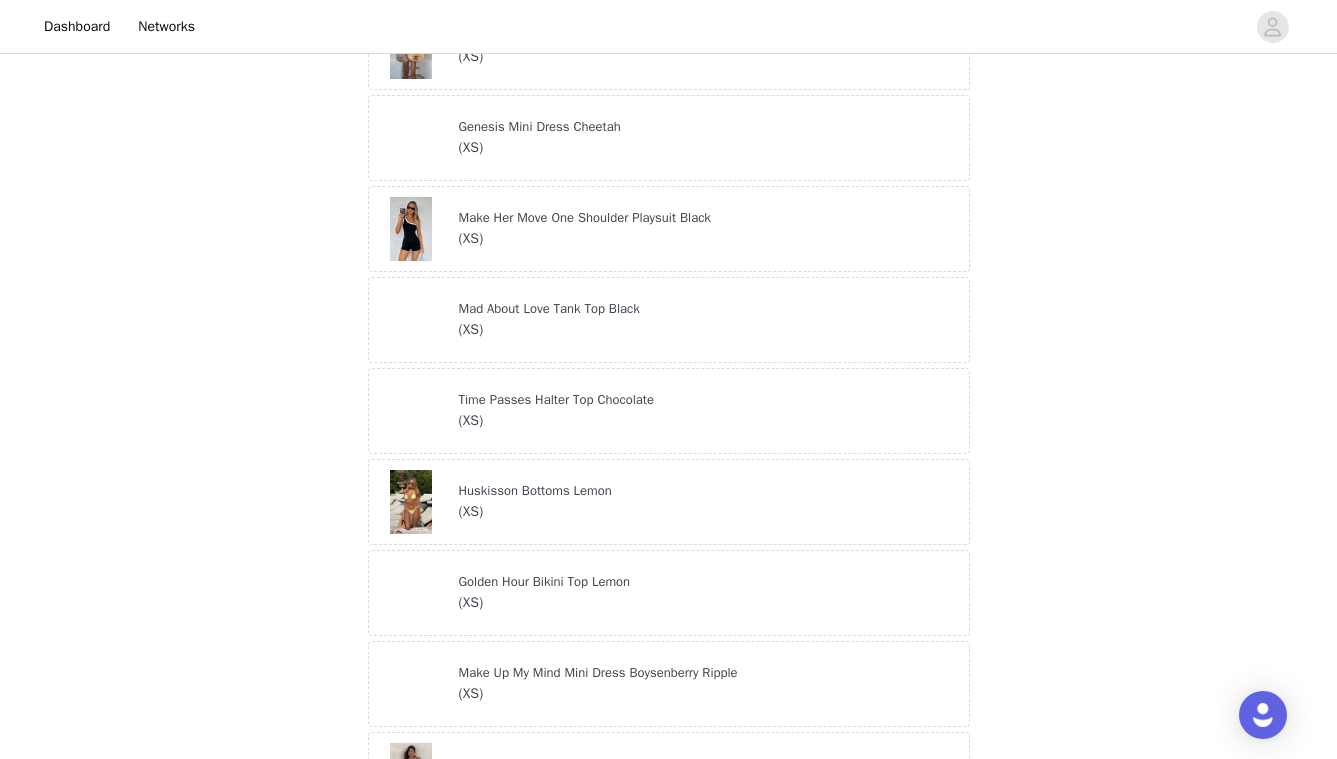 scroll, scrollTop: 717, scrollLeft: 0, axis: vertical 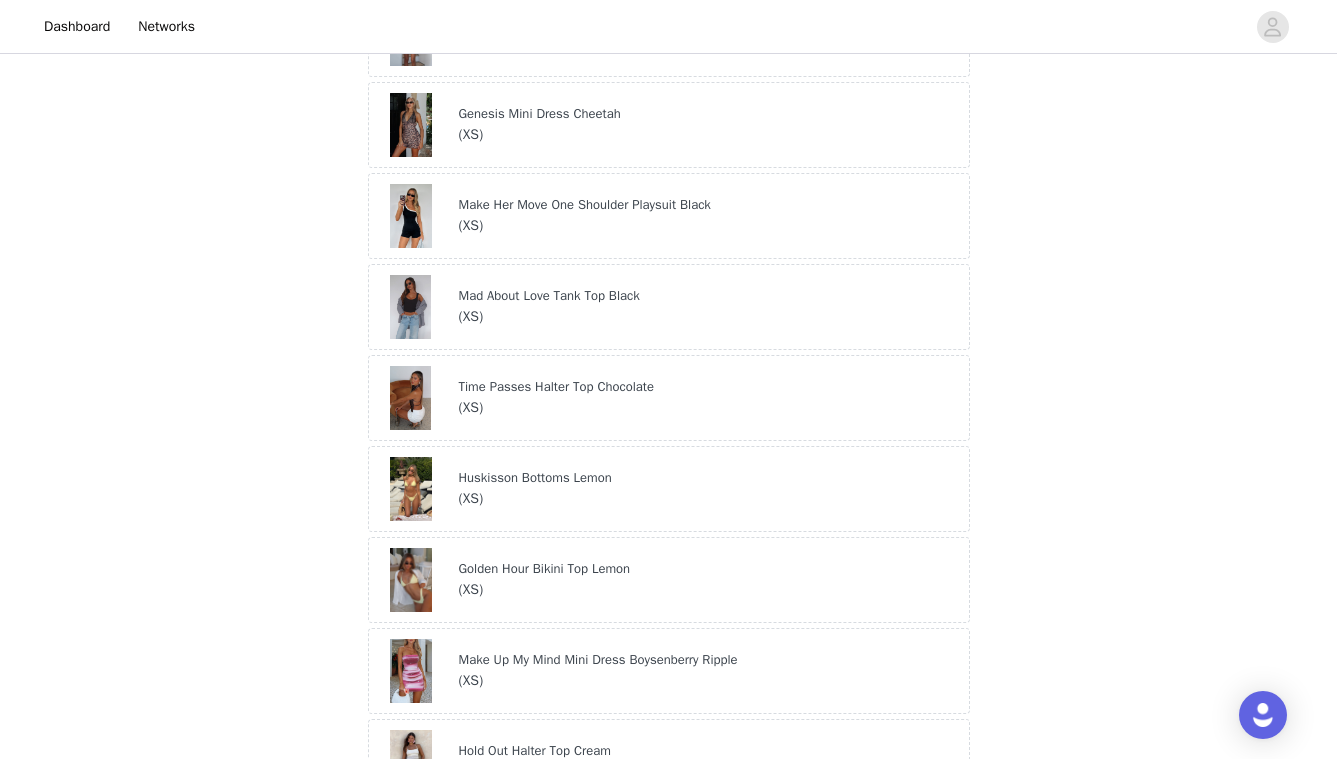 click on "Mad About Love Tank Top Black" at bounding box center [709, 296] 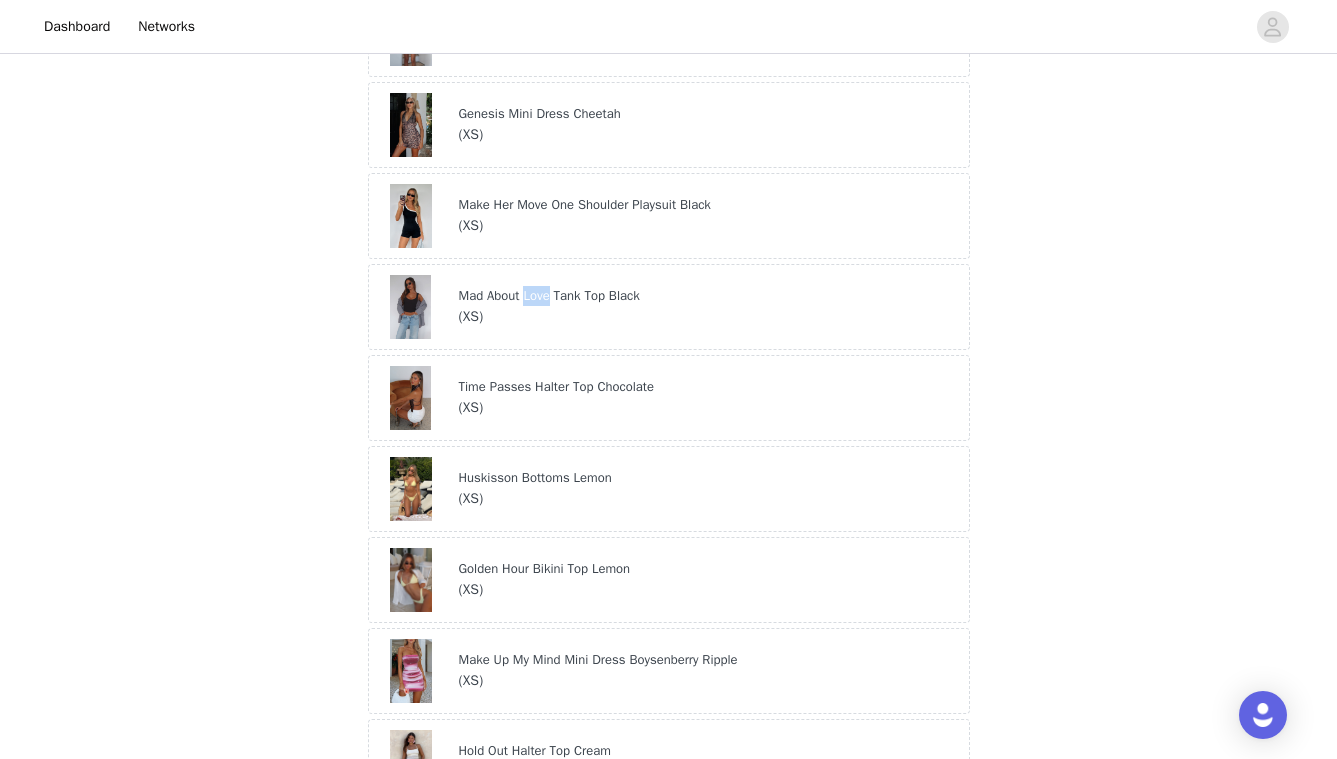 click on "Mad About Love Tank Top Black" at bounding box center (709, 296) 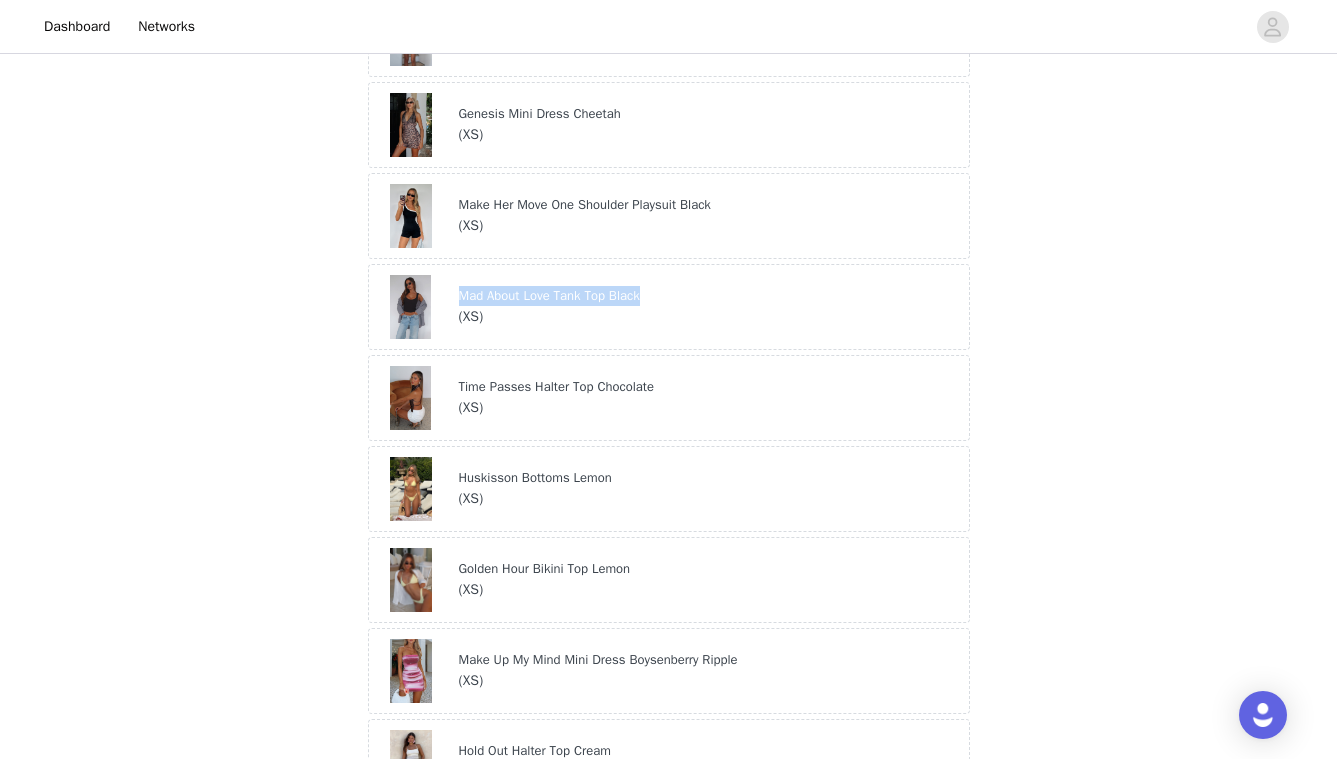 click on "Mad About Love Tank Top Black" at bounding box center [709, 296] 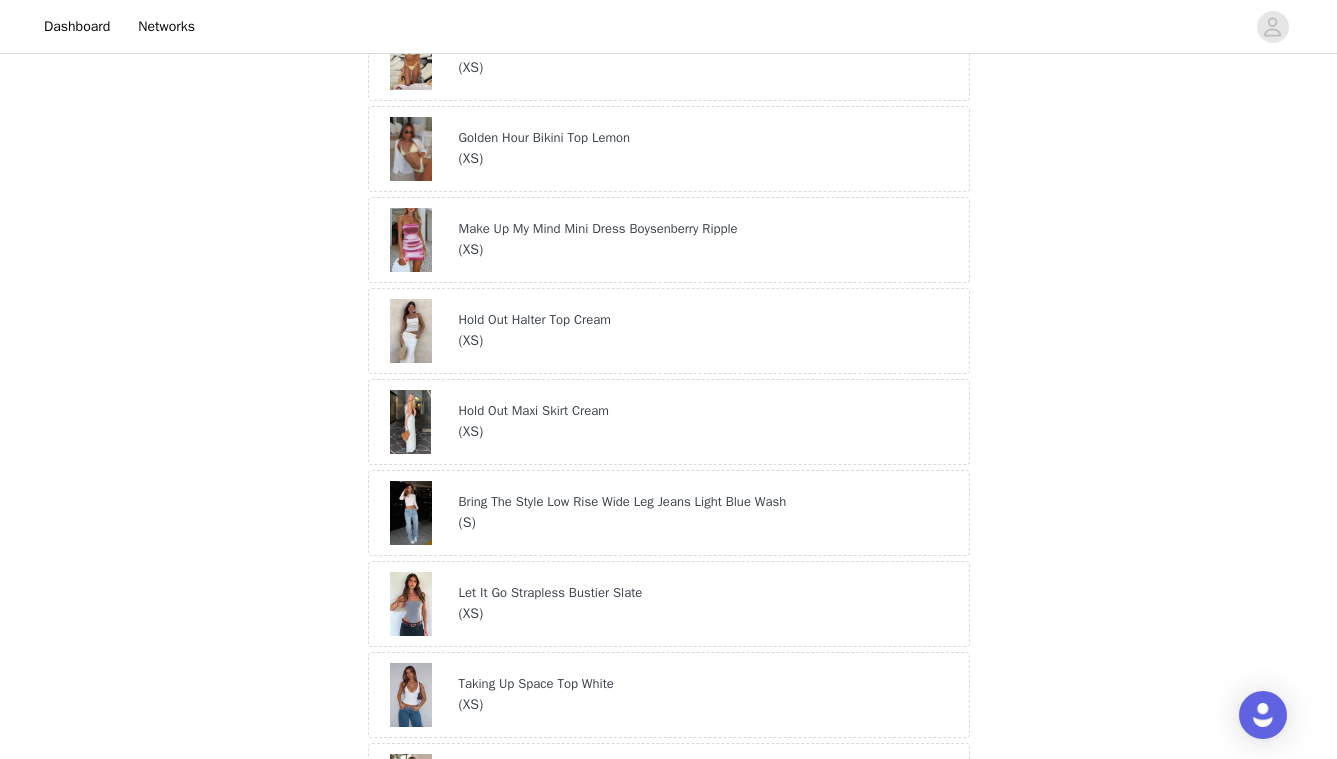 scroll, scrollTop: 1148, scrollLeft: 0, axis: vertical 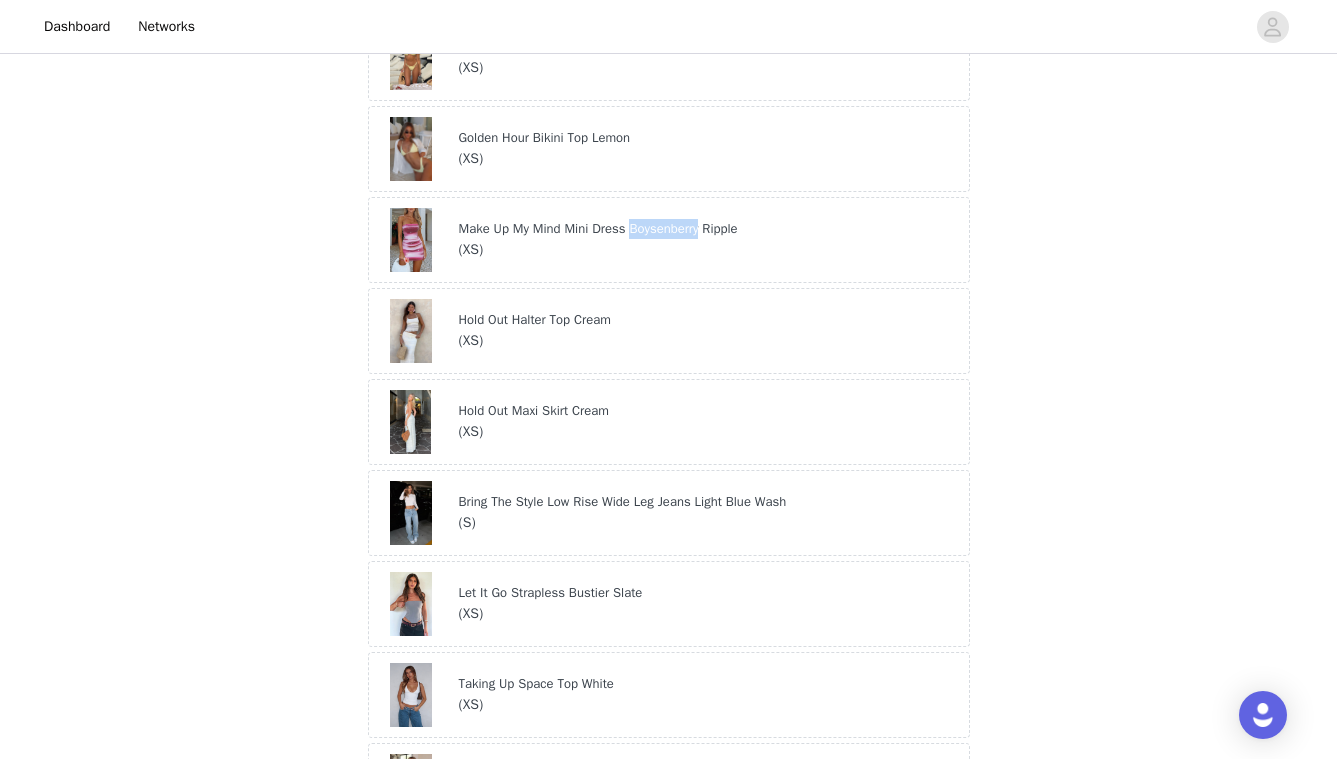 click on "Make Up My Mind Mini Dress Boysenberry Ripple" at bounding box center [709, 229] 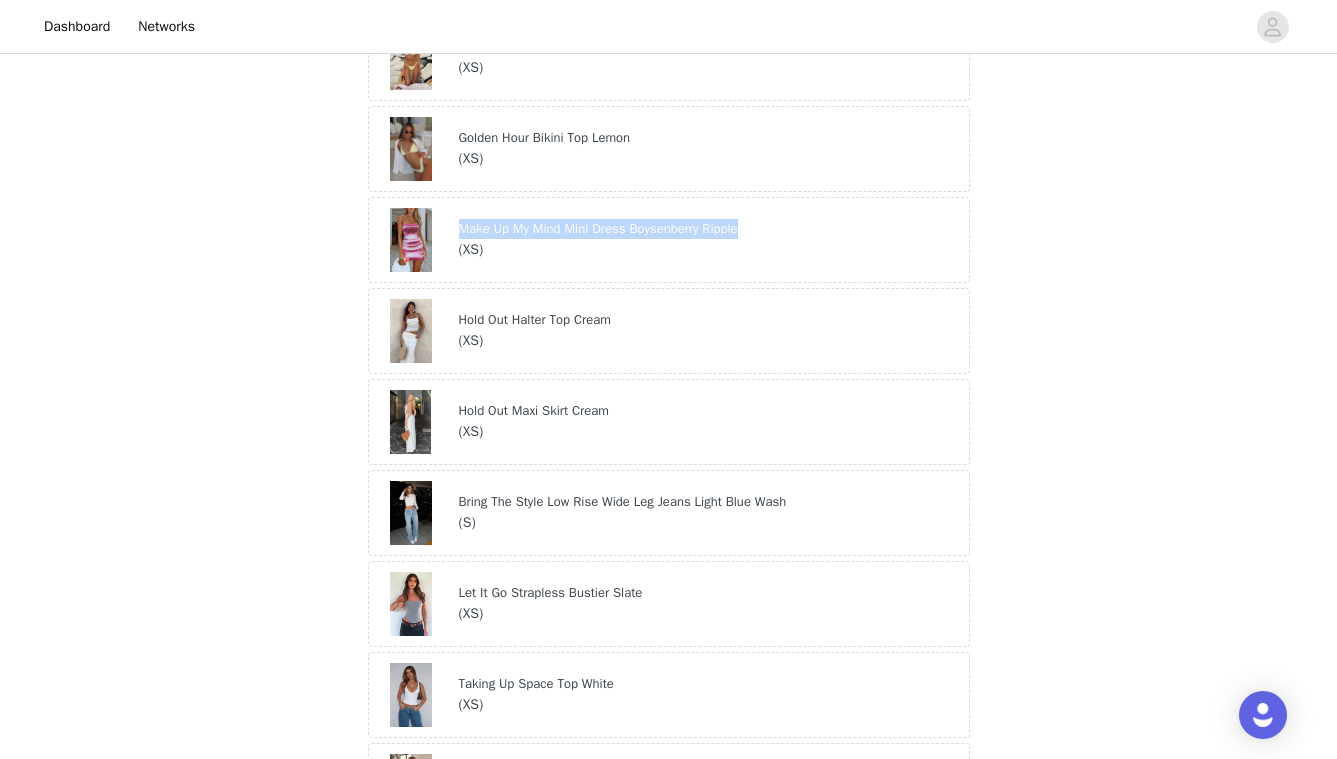 click on "Make Up My Mind Mini Dress Boysenberry Ripple" at bounding box center [709, 229] 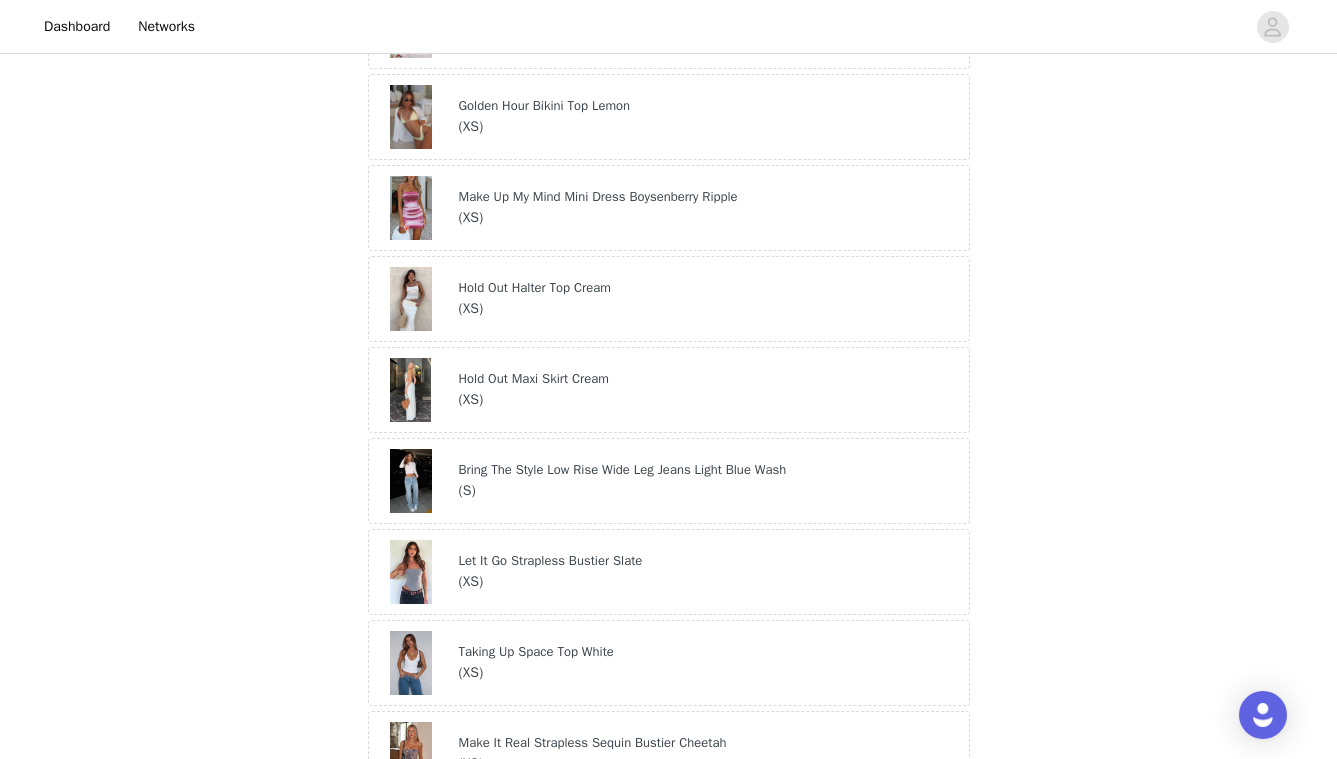 click on "Hold Out Halter Top Cream" at bounding box center (709, 288) 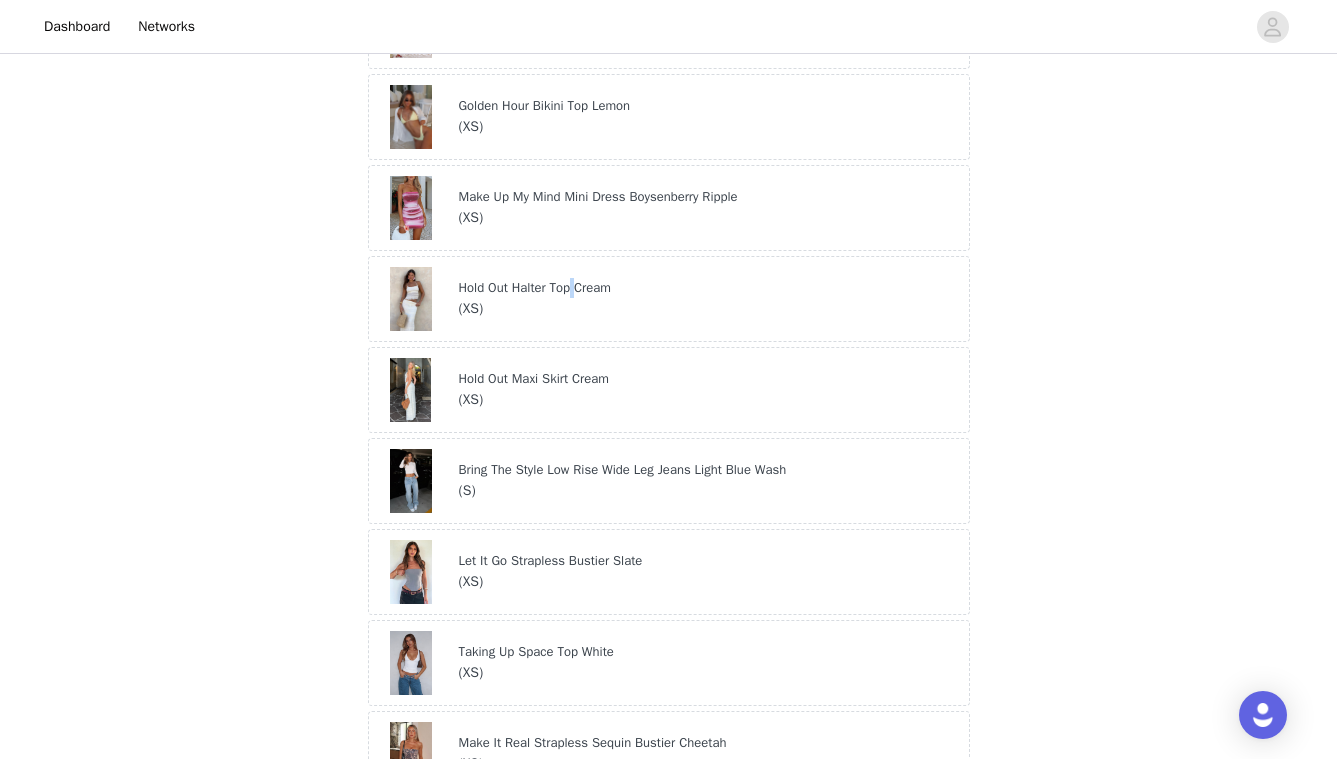 click on "Hold Out Halter Top Cream" at bounding box center (709, 288) 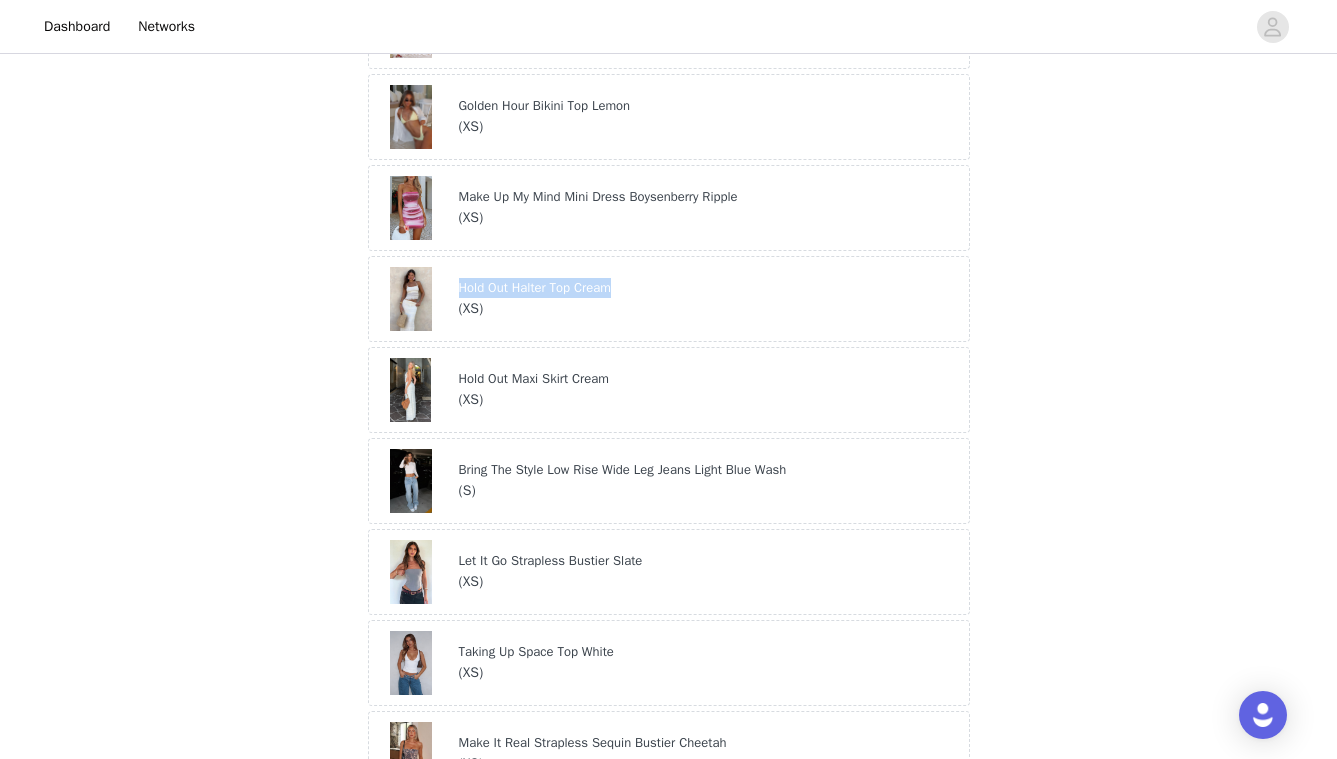 click on "Hold Out Halter Top Cream" at bounding box center [709, 288] 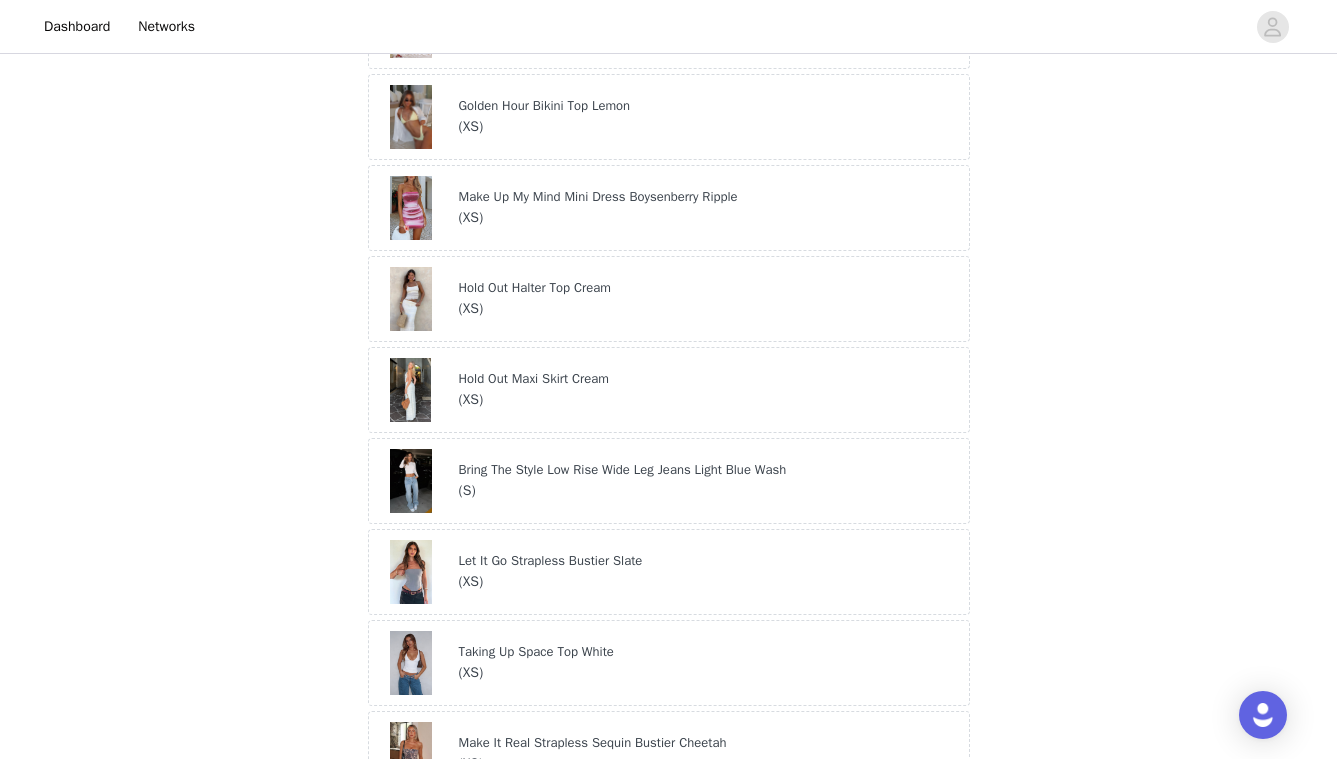 click on "Hold Out Maxi Skirt Cream" at bounding box center (709, 379) 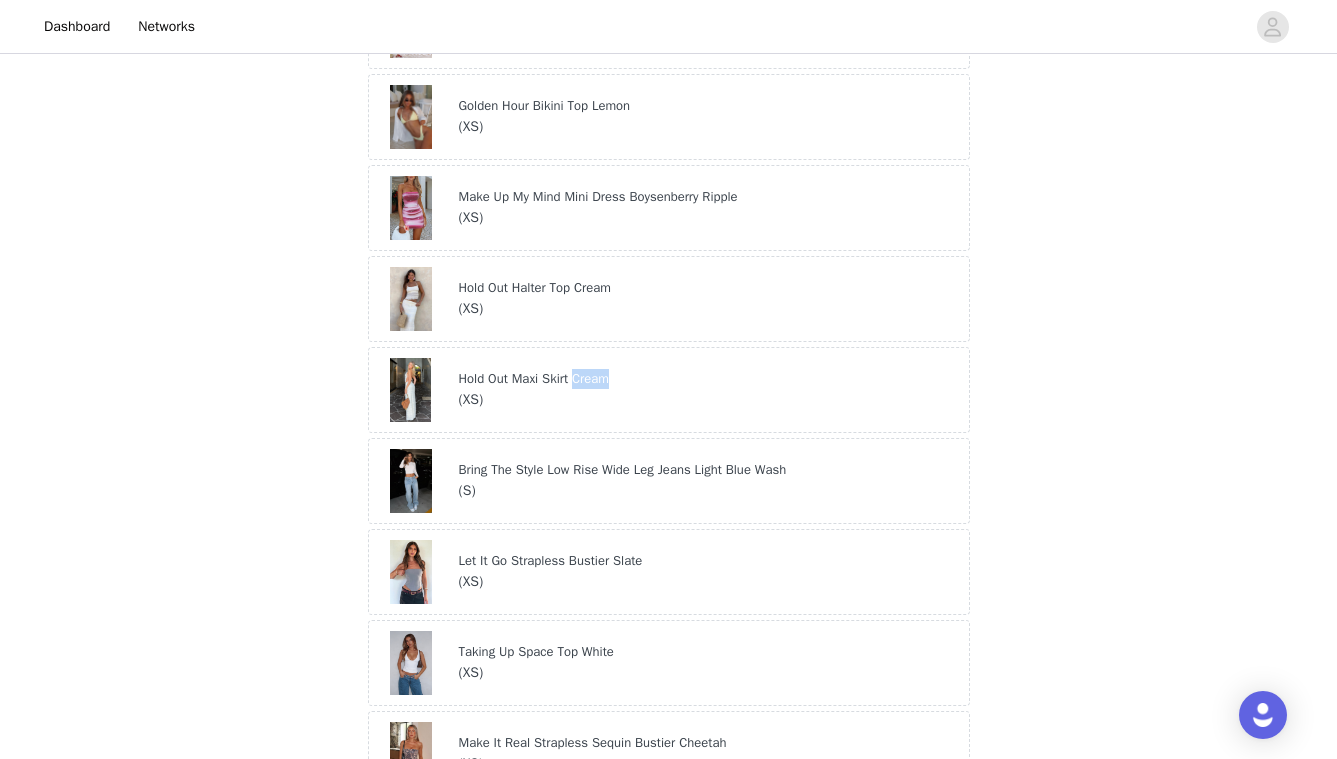 click on "Hold Out Maxi Skirt Cream" at bounding box center (709, 379) 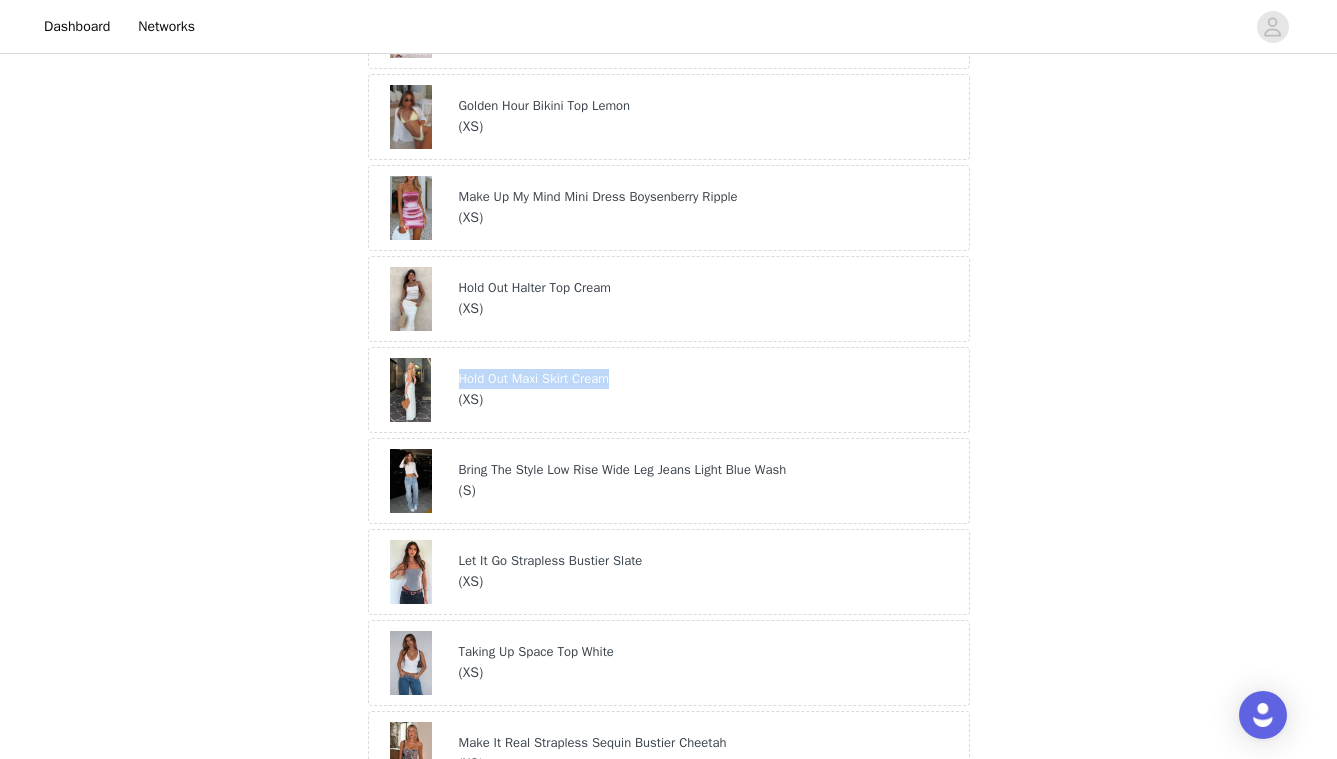 click on "Hold Out Maxi Skirt Cream" at bounding box center (709, 379) 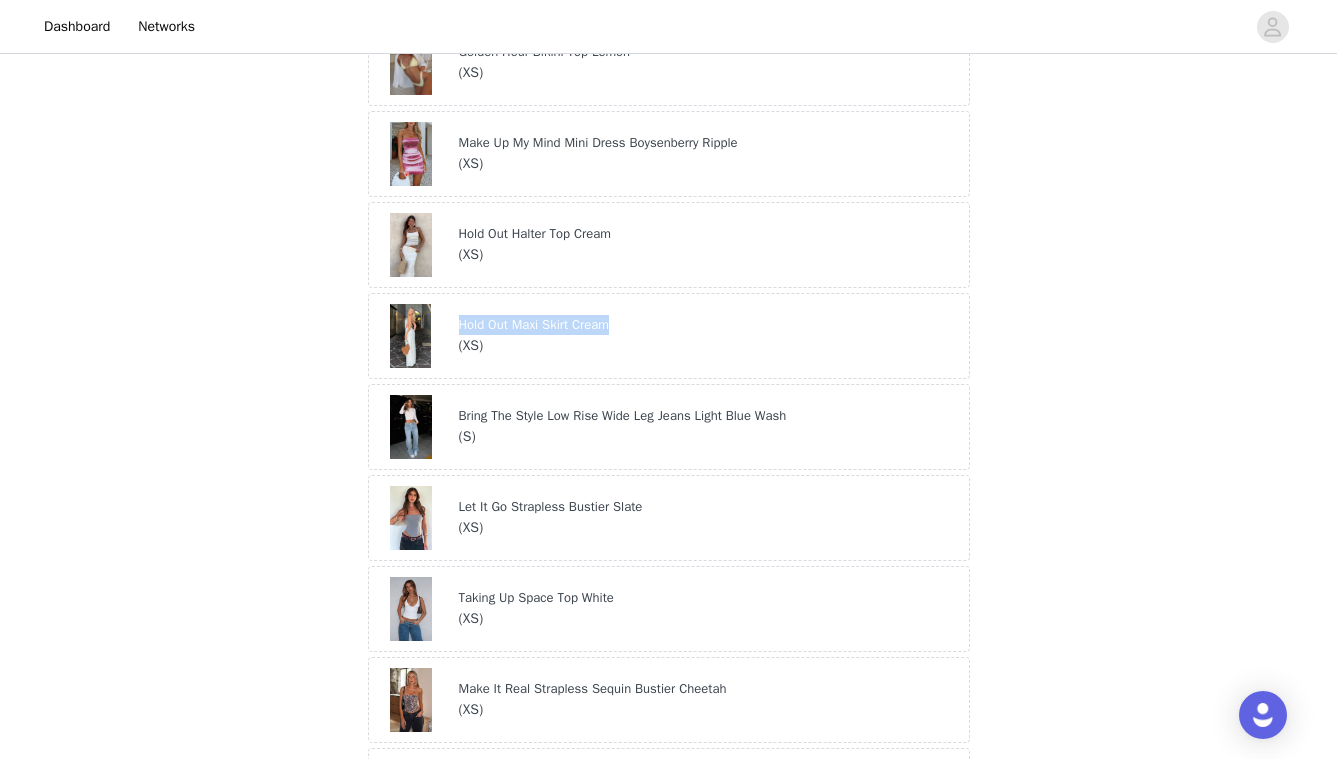 scroll, scrollTop: 1284, scrollLeft: 0, axis: vertical 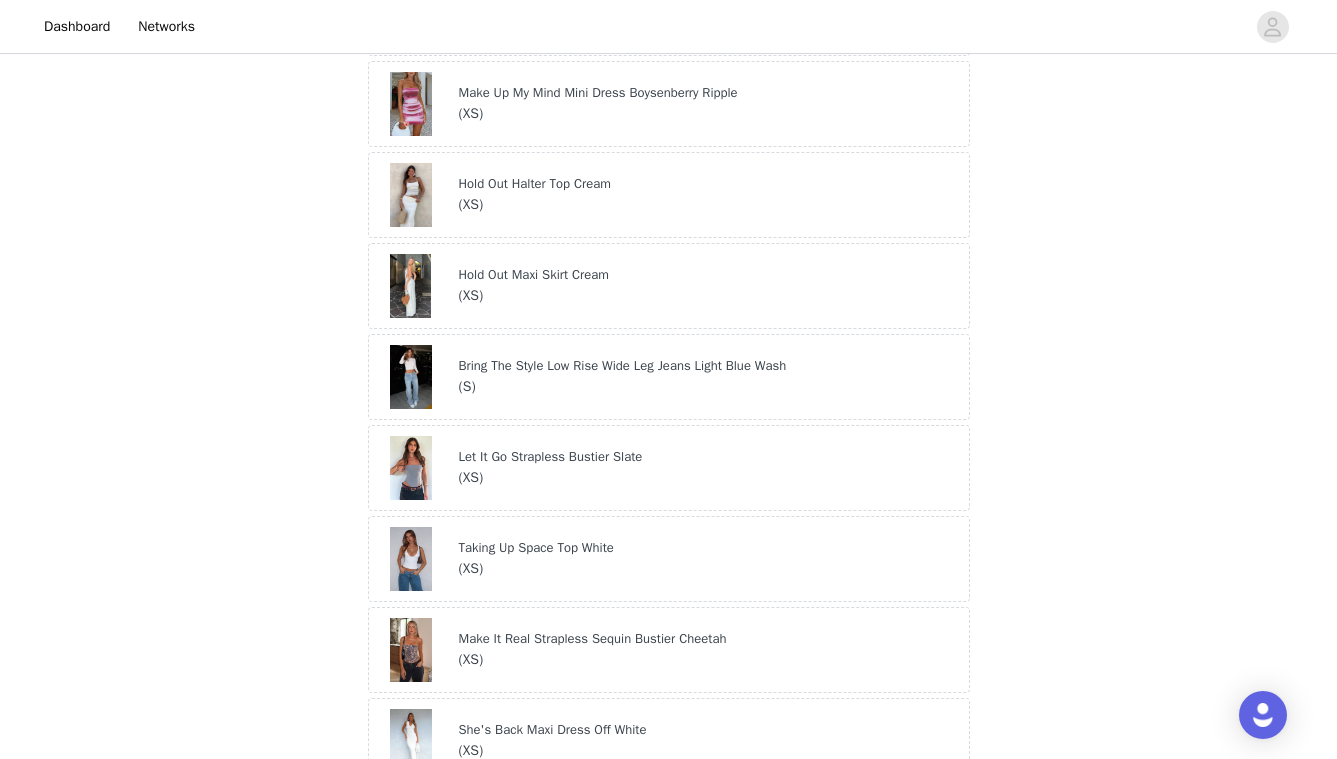 click on "Bring The Style Low Rise Wide Leg Jeans Light Blue Wash" at bounding box center [709, 366] 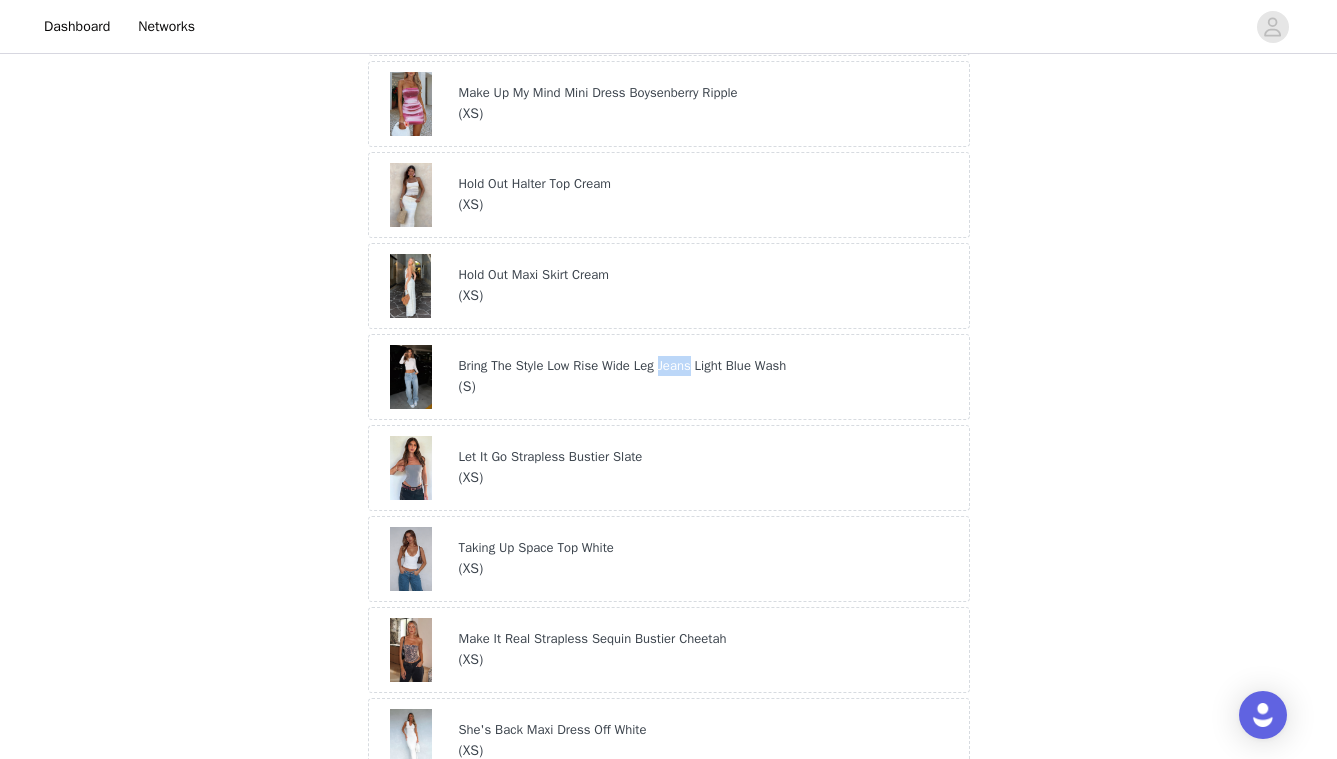 click on "Bring The Style Low Rise Wide Leg Jeans Light Blue Wash" at bounding box center [709, 366] 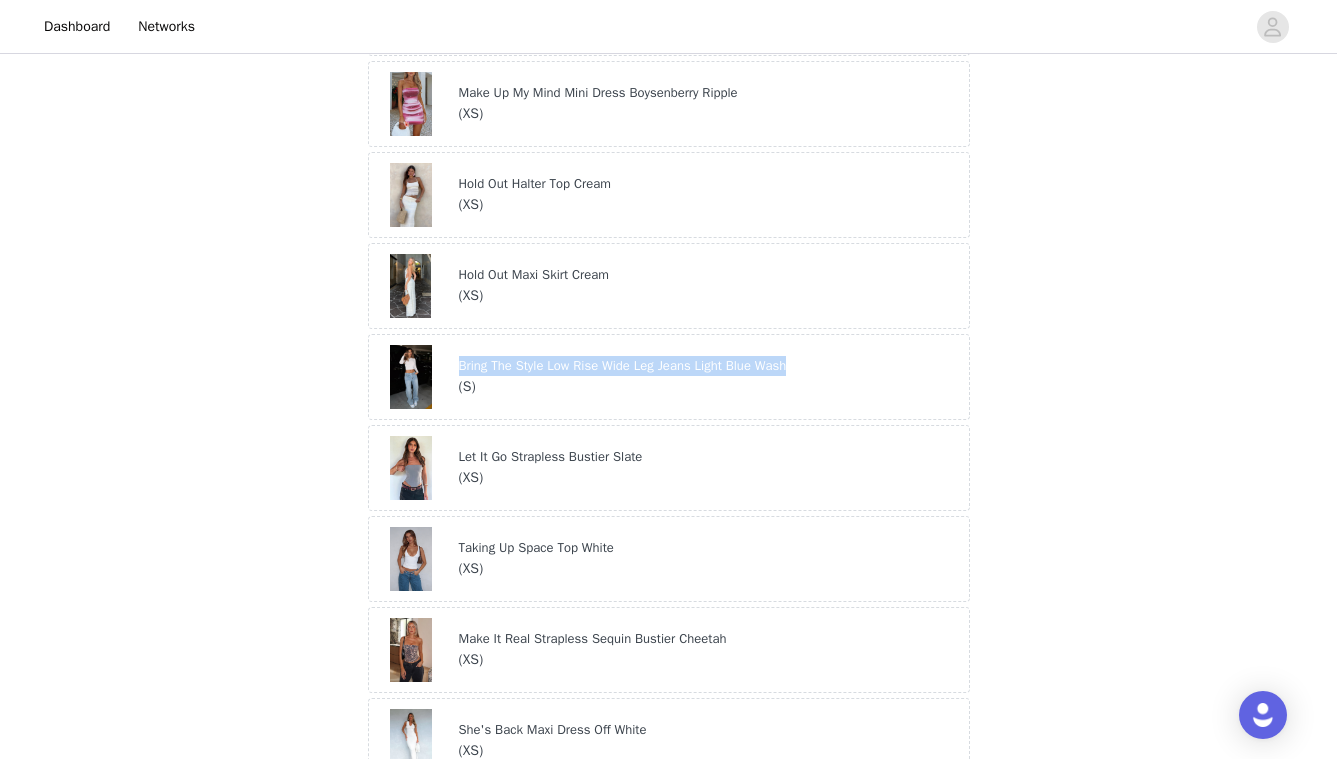click on "Bring The Style Low Rise Wide Leg Jeans Light Blue Wash" at bounding box center (709, 366) 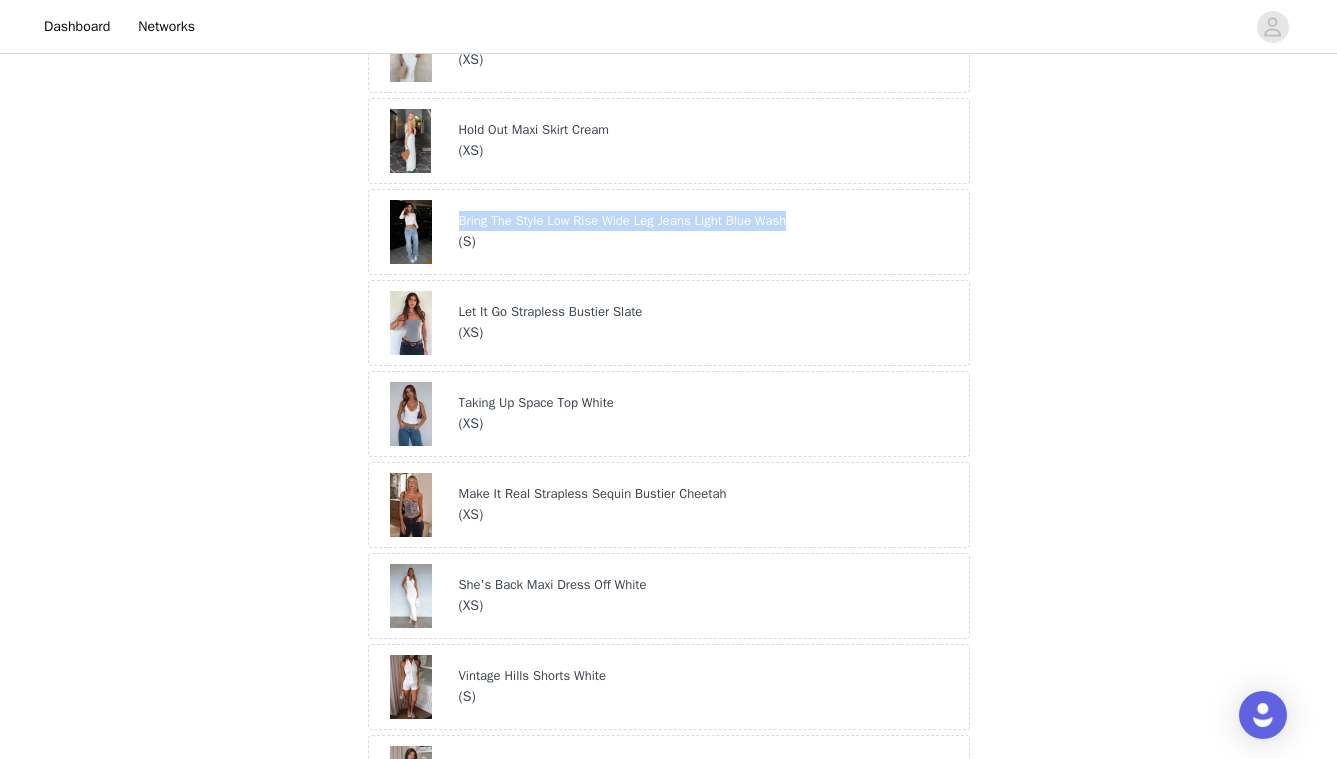 scroll, scrollTop: 1433, scrollLeft: 0, axis: vertical 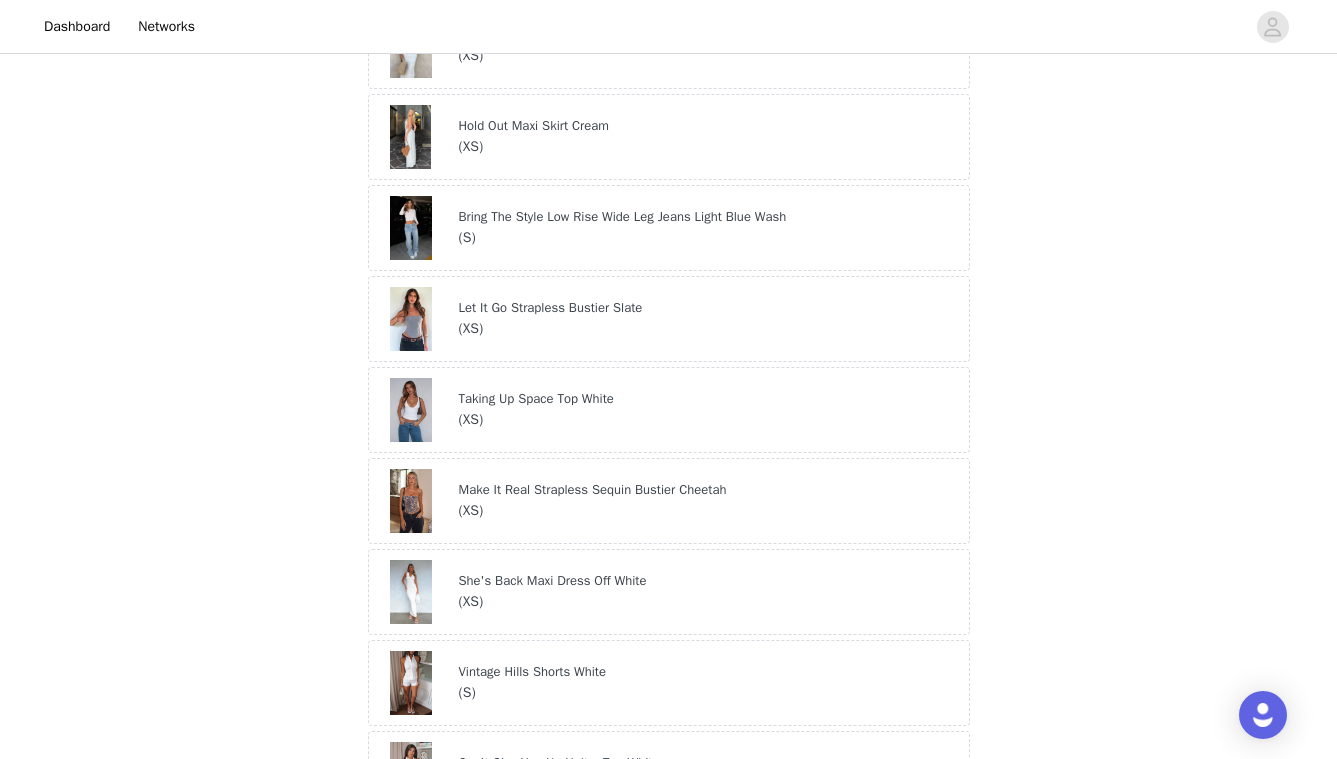 click on "Taking Up Space Top White" at bounding box center (709, 399) 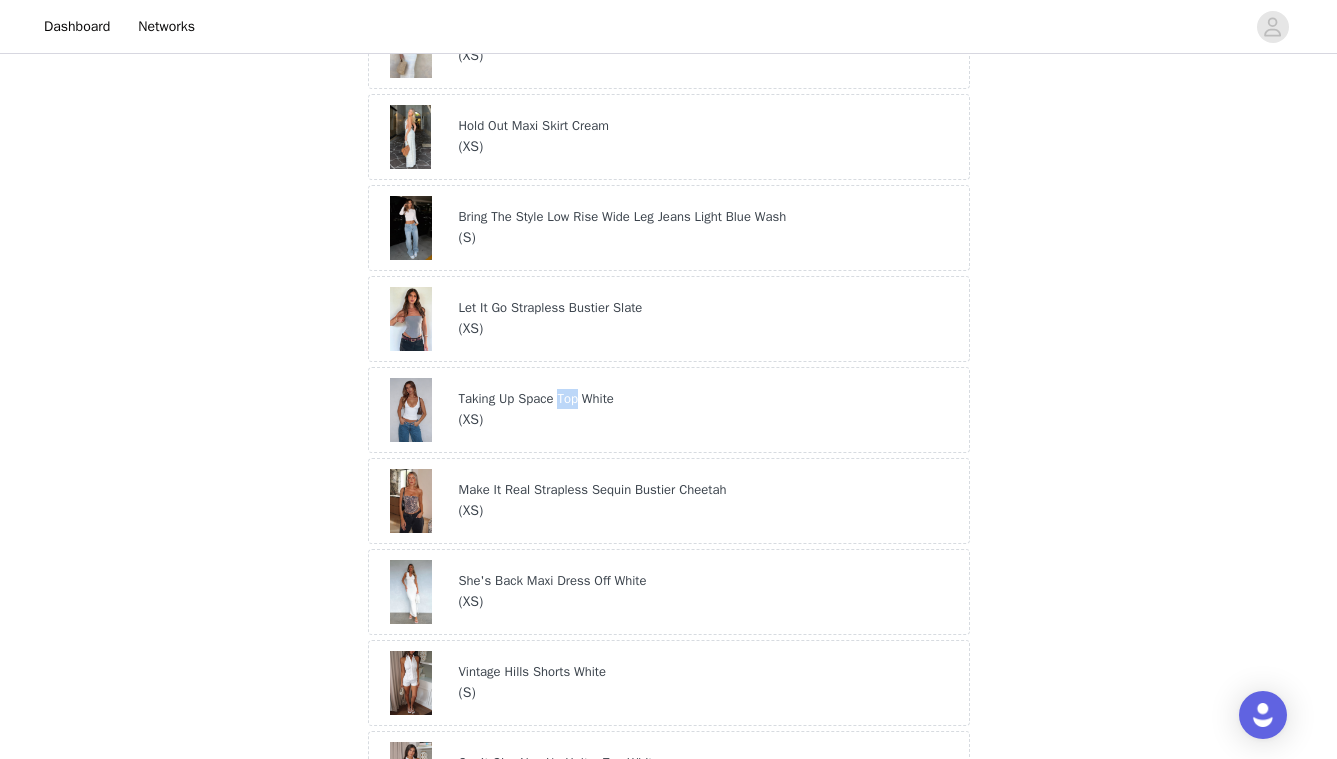 click on "Taking Up Space Top White" at bounding box center (709, 399) 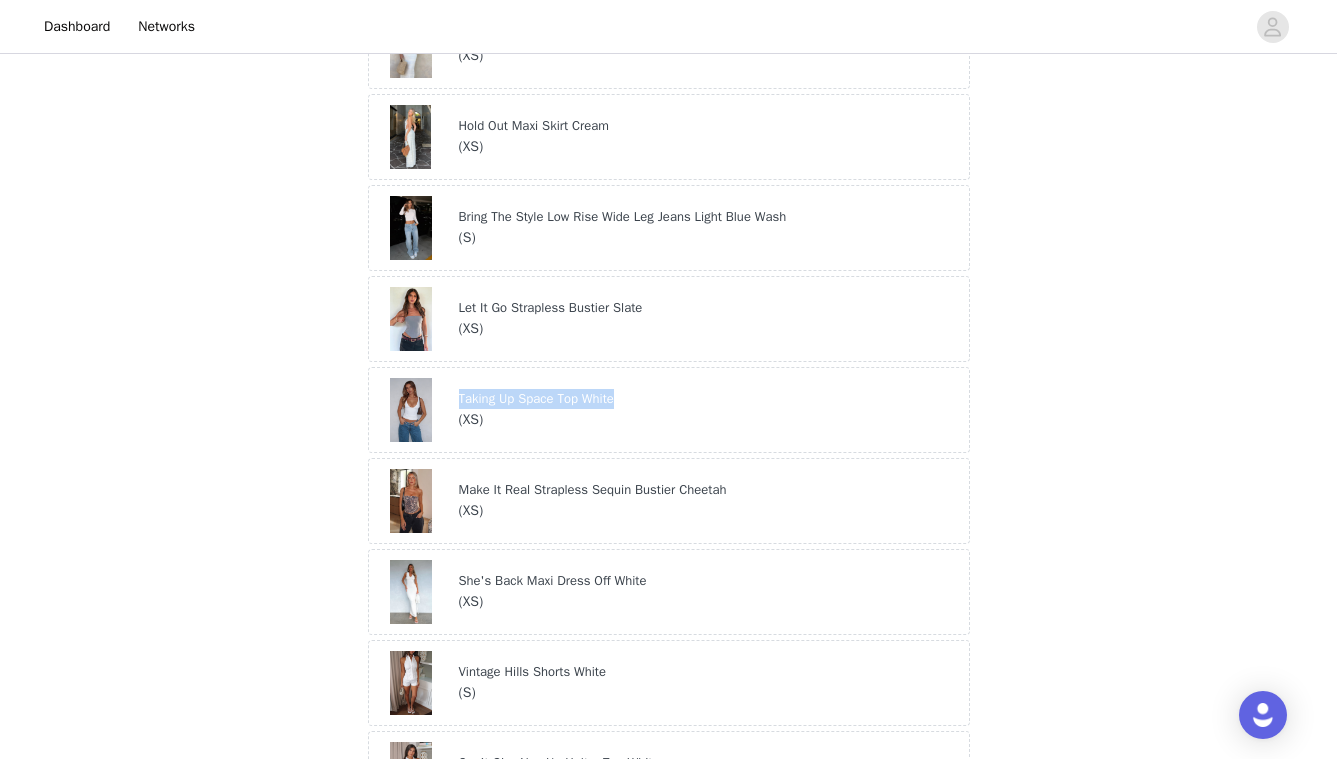 click on "Taking Up Space Top White" at bounding box center (709, 399) 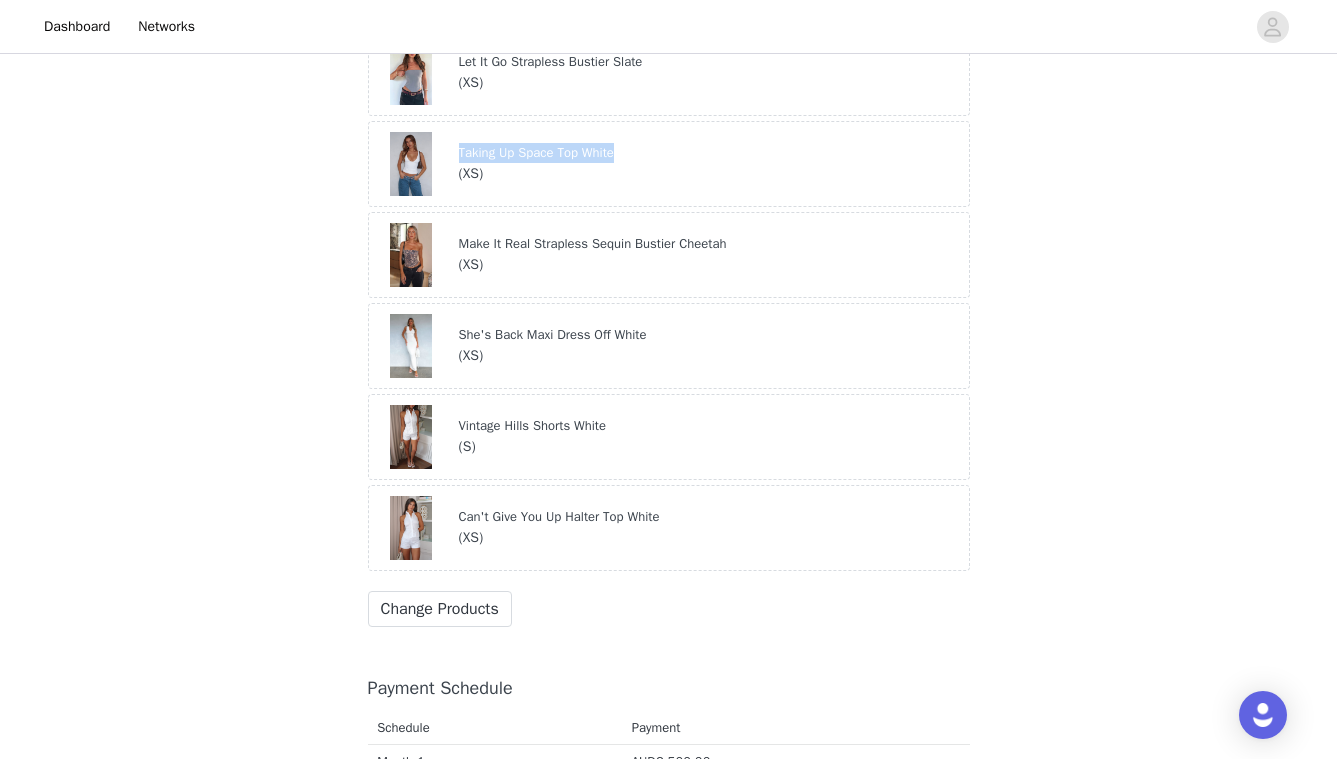 scroll, scrollTop: 1697, scrollLeft: 0, axis: vertical 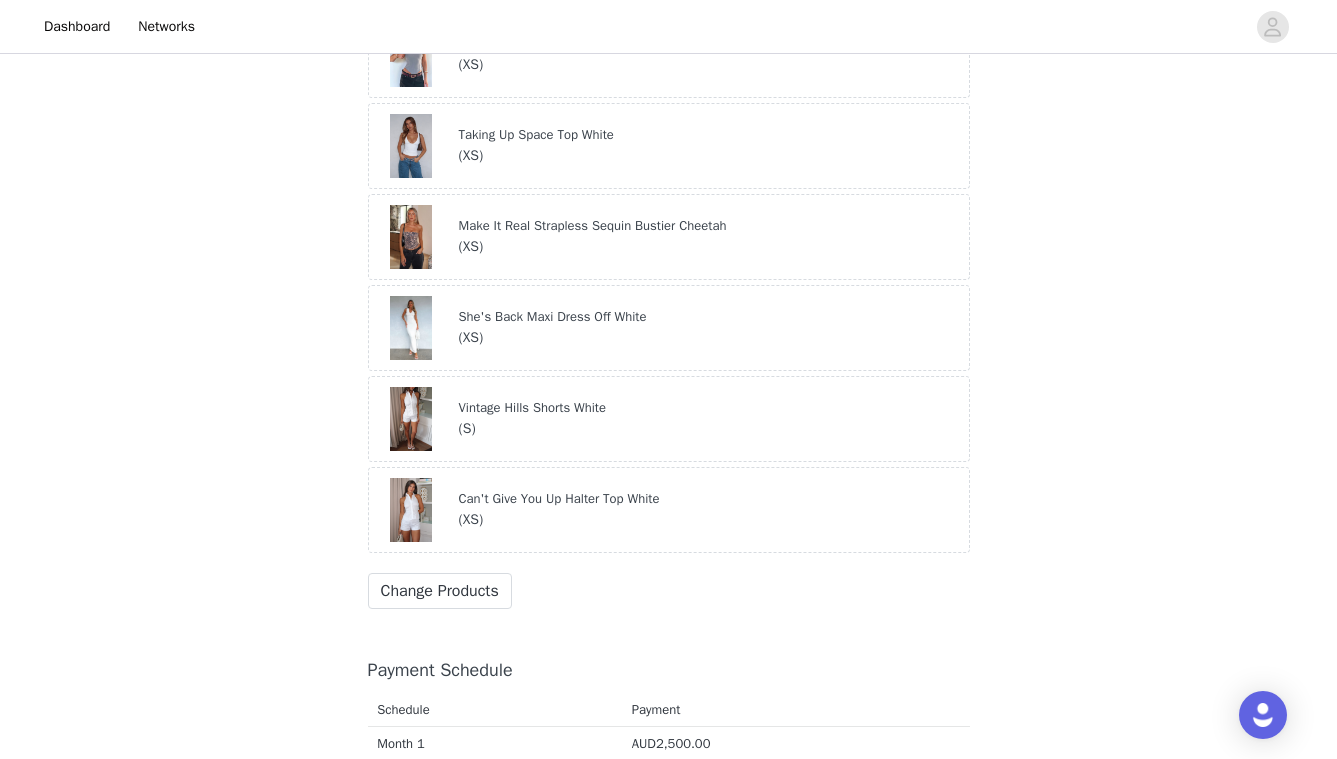 click on "She's Back Maxi Dress Off White" at bounding box center [709, 317] 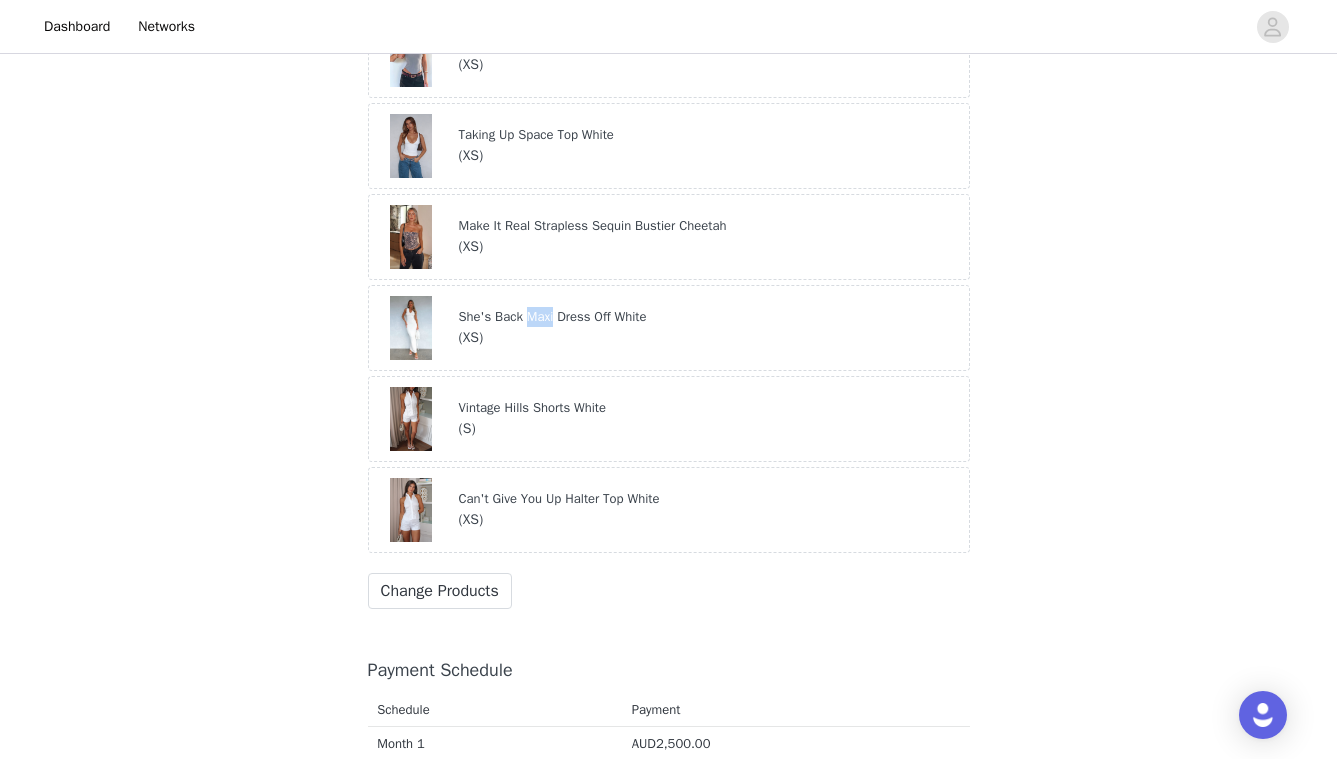 click on "She's Back Maxi Dress Off White" at bounding box center [709, 317] 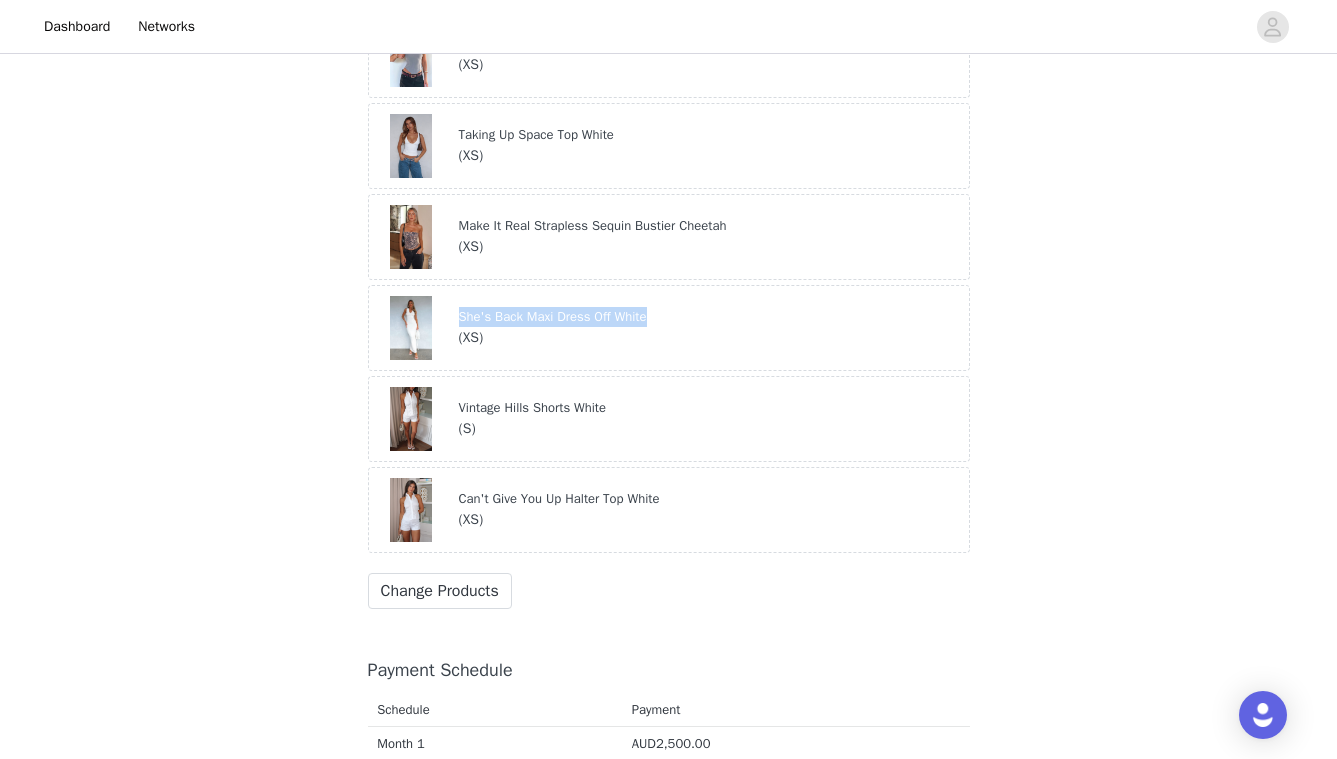 click on "She's Back Maxi Dress Off White" at bounding box center (709, 317) 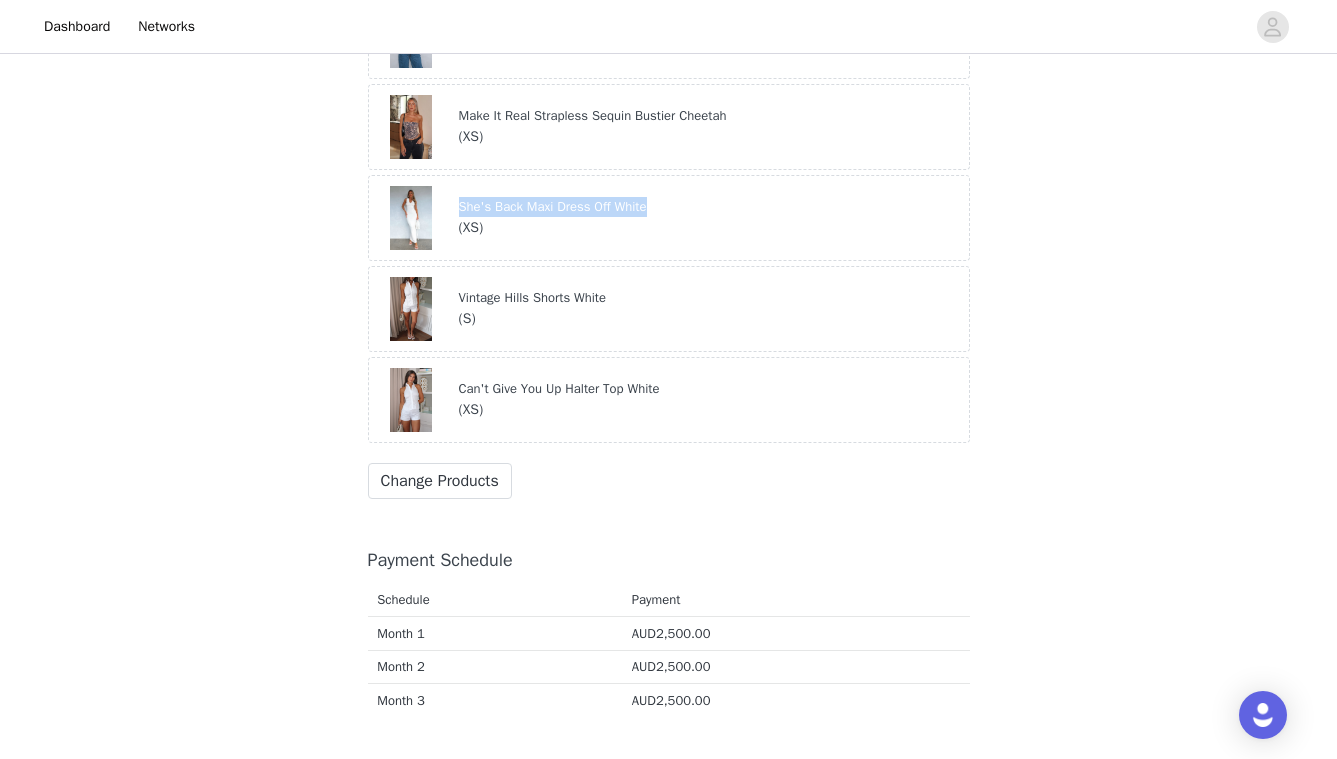 scroll, scrollTop: 1811, scrollLeft: 0, axis: vertical 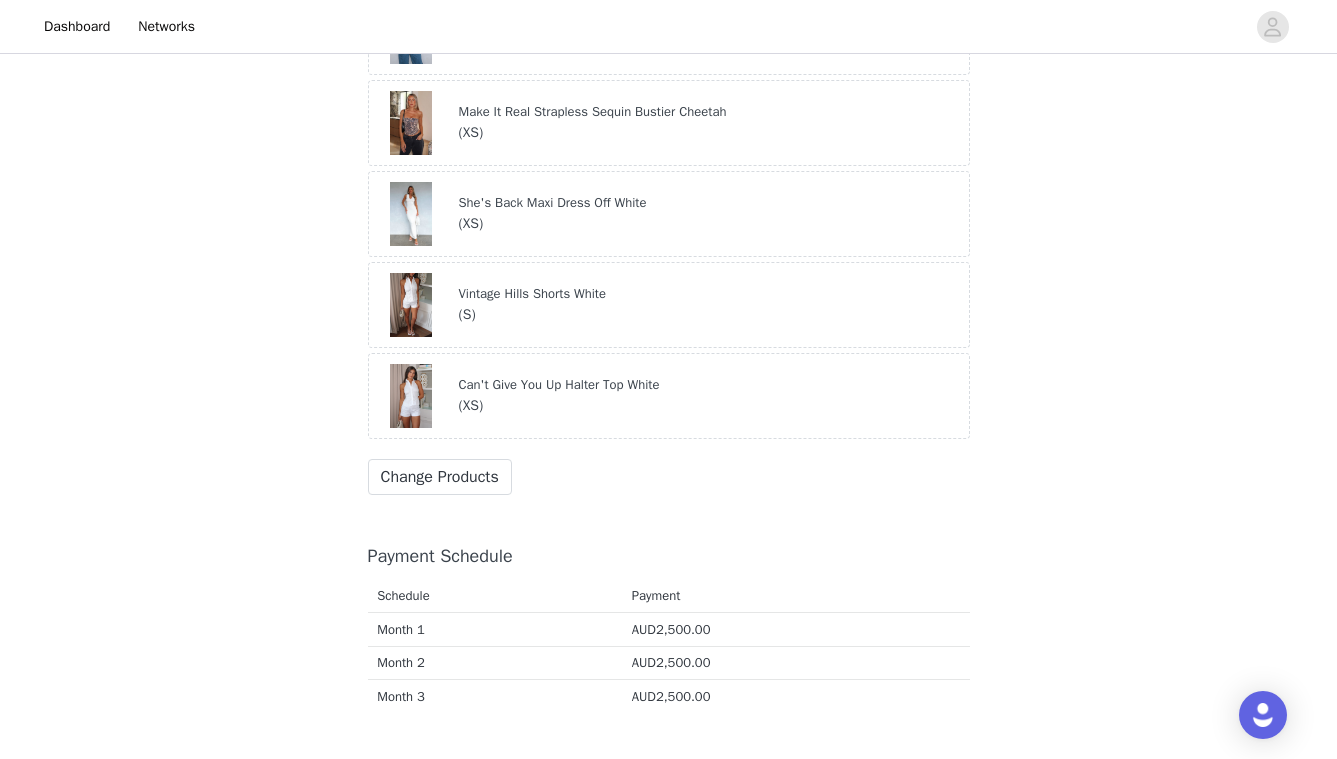 click on "Janae Daugherty x White Fox 3-Month Contract
9 x Dedicated IG Static (3 per month)
3 x Dedicated TikTok Video (1 per month)
9 x Integrated TikTok Video (3 per month)
Please use all of the following tags in your post(s):  @whitefox (TT)
@whitefoxboutique (IG)
#whitefoxboutique
#AD
Assets
Please take a look at the following assets:   Janae Daughtery x White Fox 3-Month Contract.pdf   We are currently in
month 1 of 3
This month started on Jun 15, 2025 and will end on
Jul 14, 2025.
Month:
1
2
3
Your products for this month.
Stay With You Top Chocolate
(
XS
)
Go Loco Mini Dress Autumn
(" at bounding box center (668, 578) 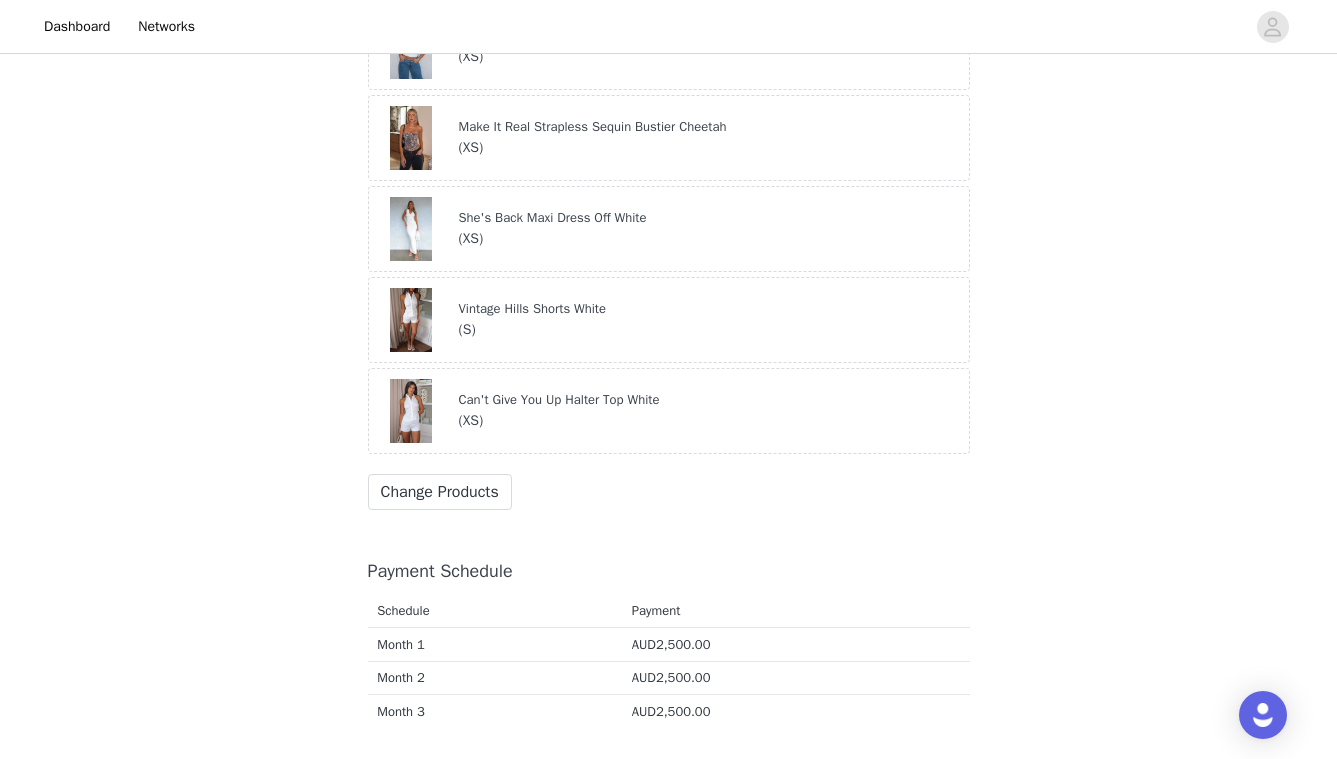 scroll, scrollTop: 1792, scrollLeft: 0, axis: vertical 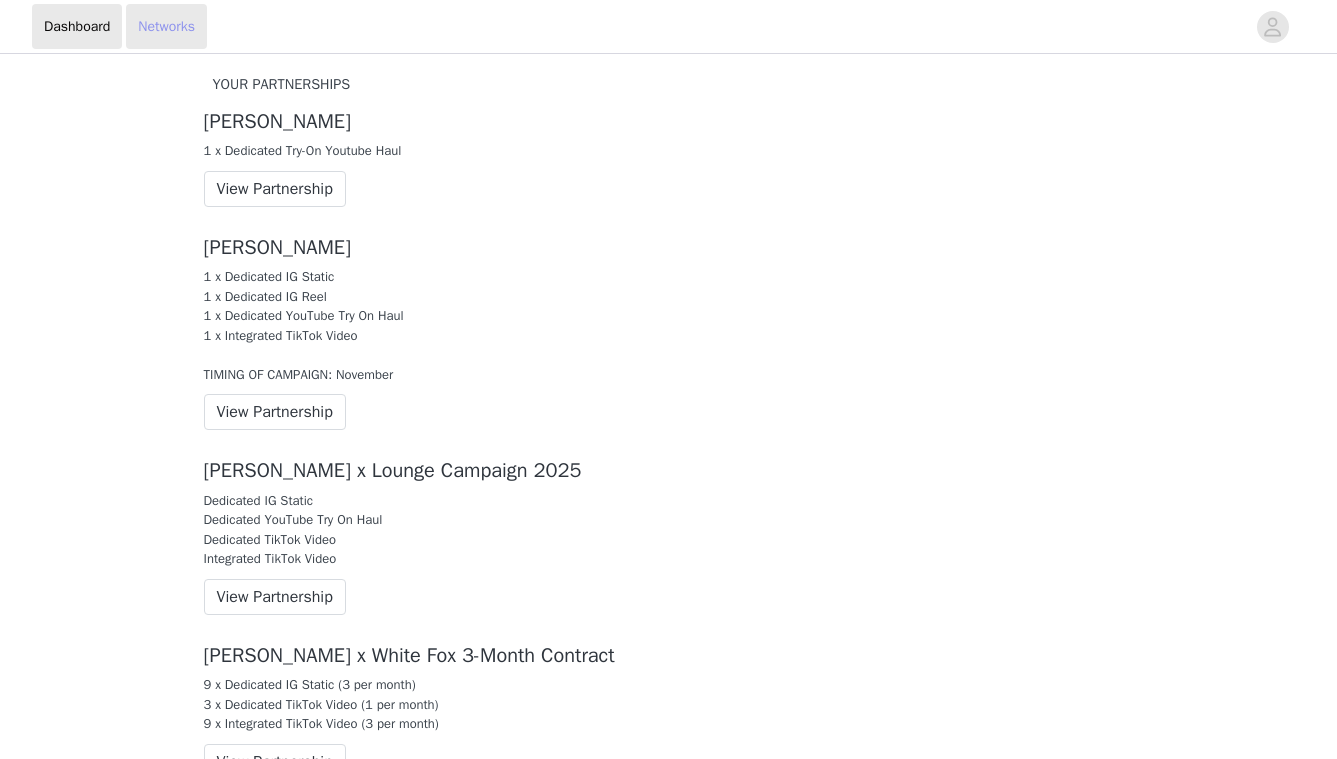 click on "Networks" at bounding box center [166, 26] 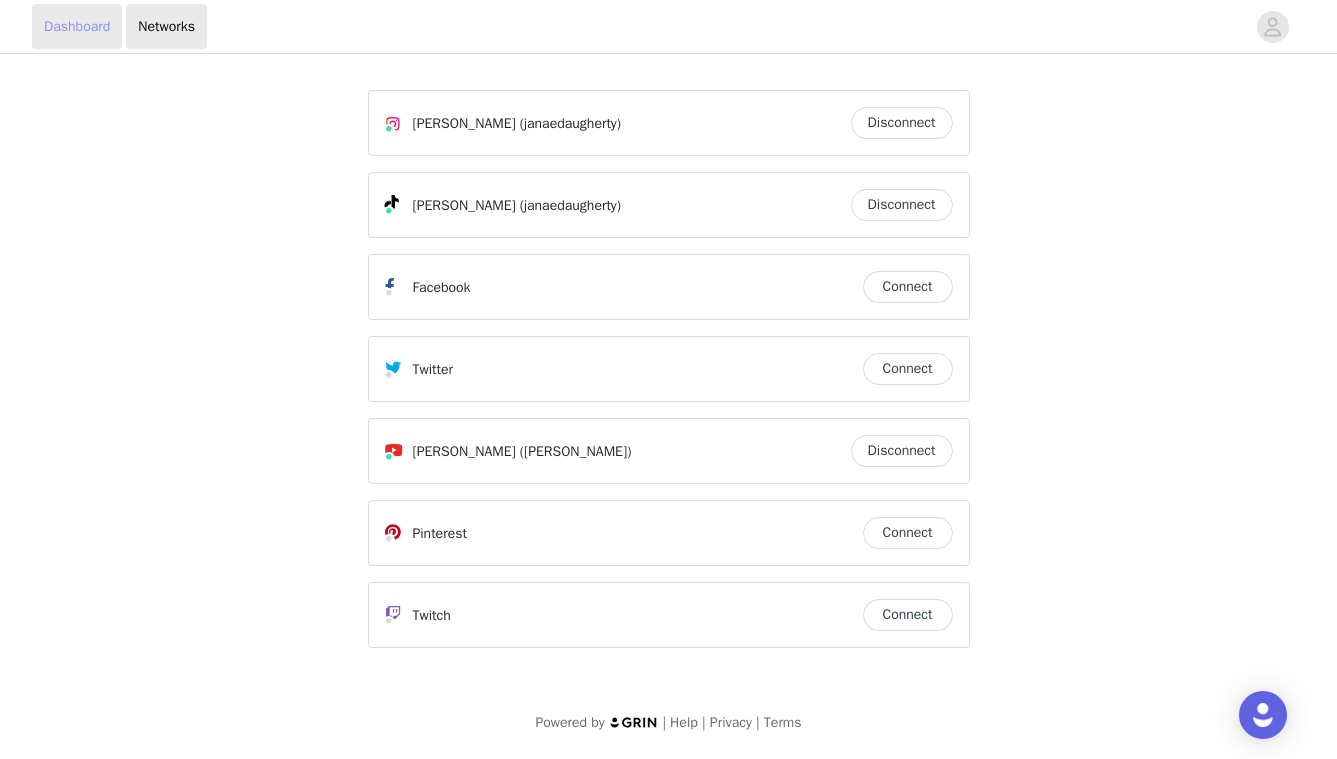 click on "Dashboard" at bounding box center (77, 26) 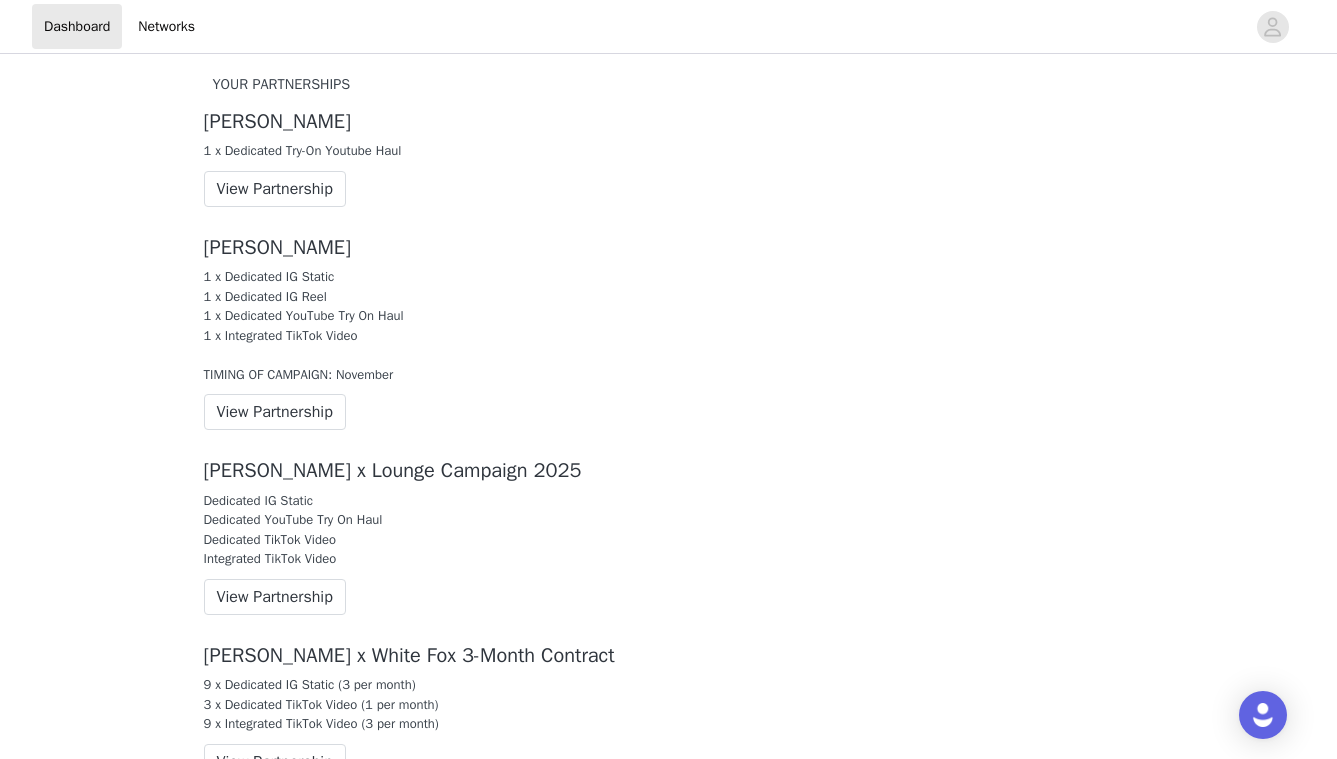 scroll, scrollTop: 95, scrollLeft: 0, axis: vertical 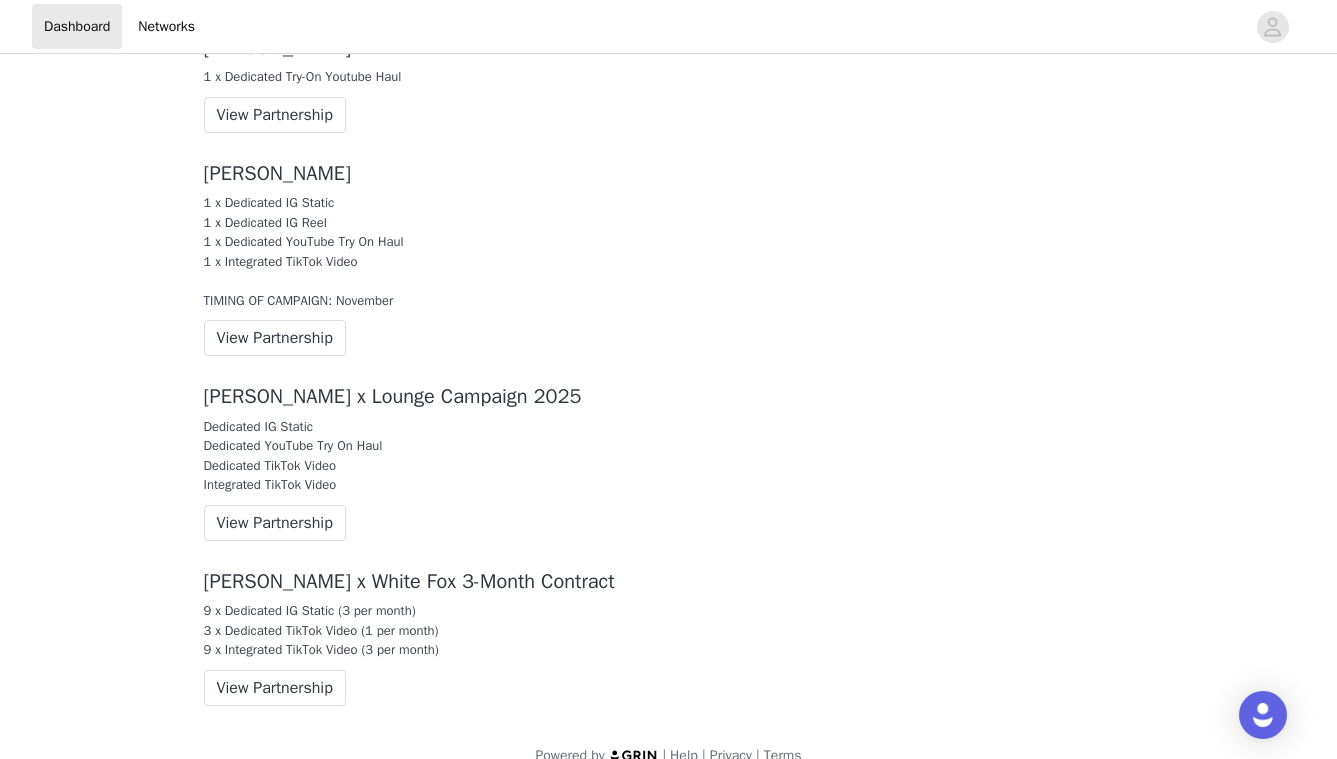 click on "Janae Daugherty x Lounge Campaign 2025
Dedicated IG Static
Dedicated YouTube Try On Haul
Dedicated TikTok Video
Integrated TikTok Video   View Partnership" at bounding box center [669, 463] 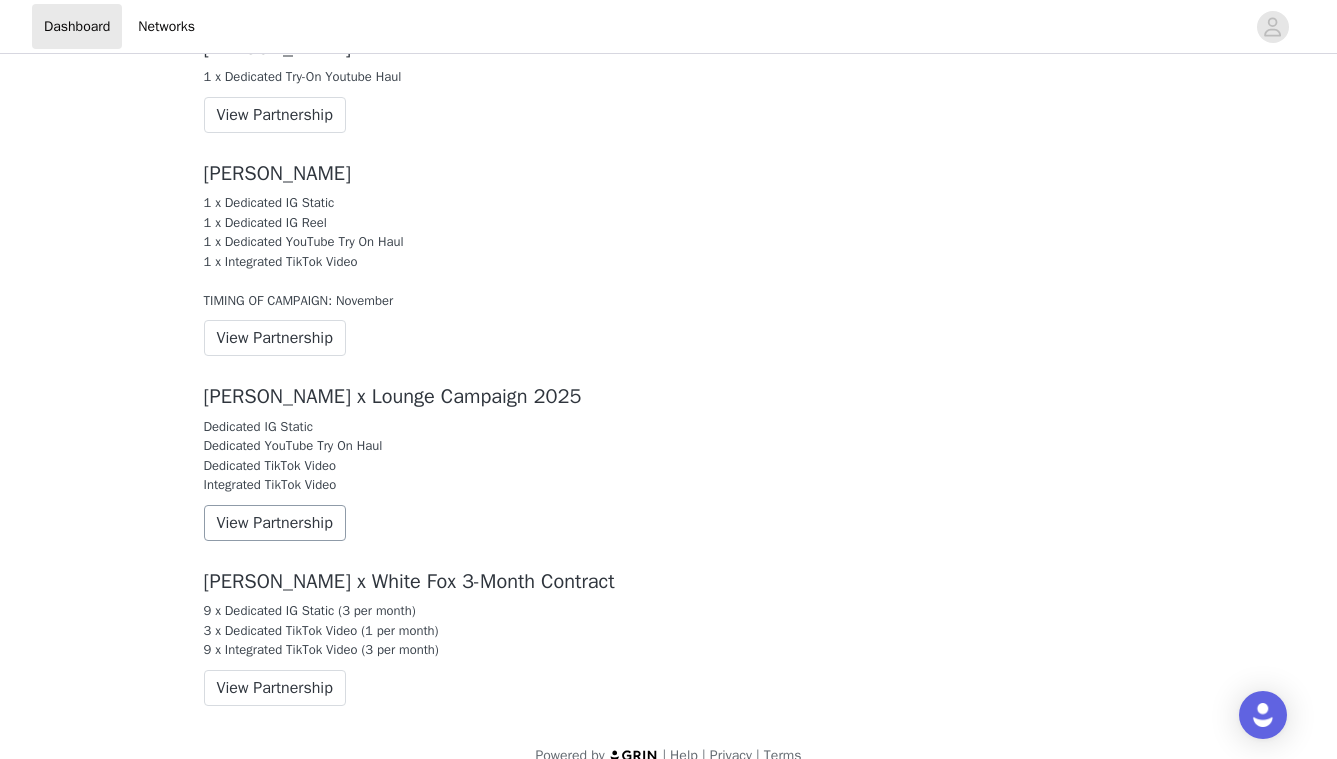 click on "View Partnership" at bounding box center [275, 523] 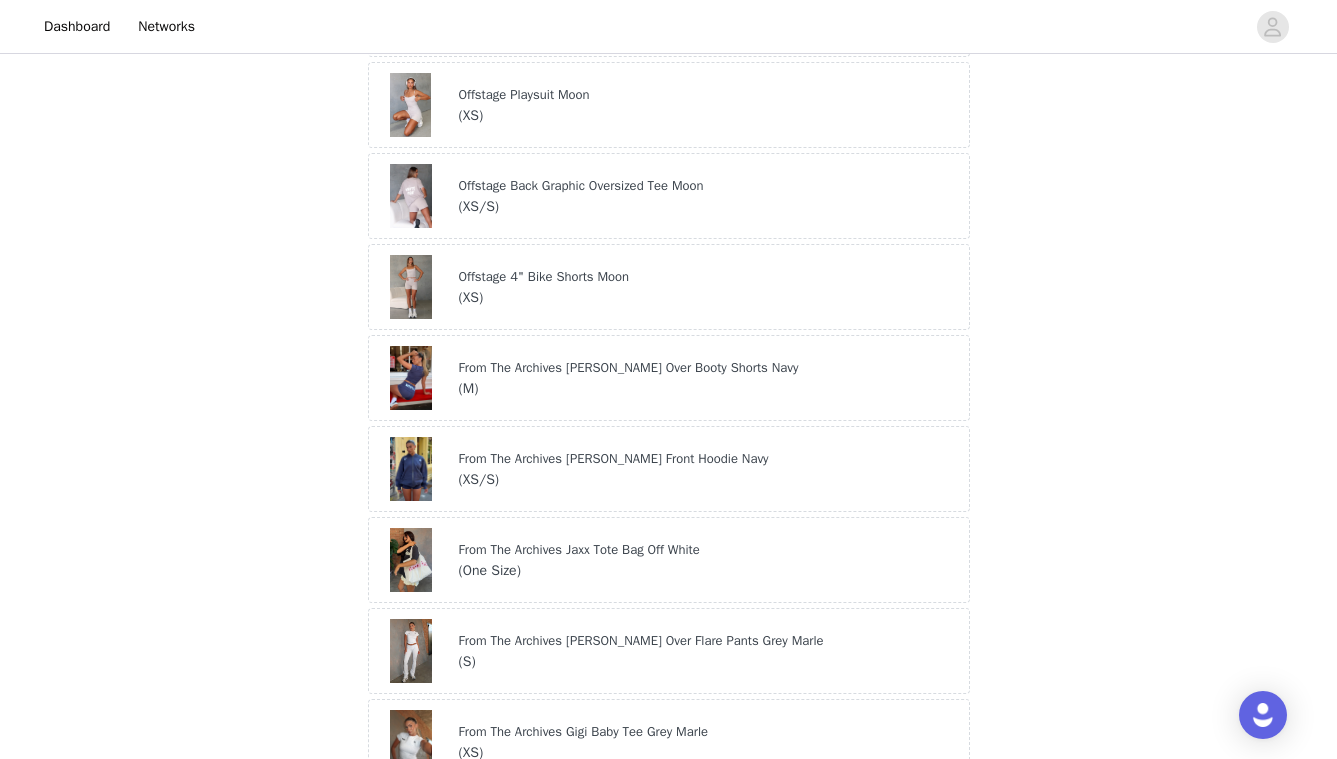 scroll, scrollTop: 1714, scrollLeft: 0, axis: vertical 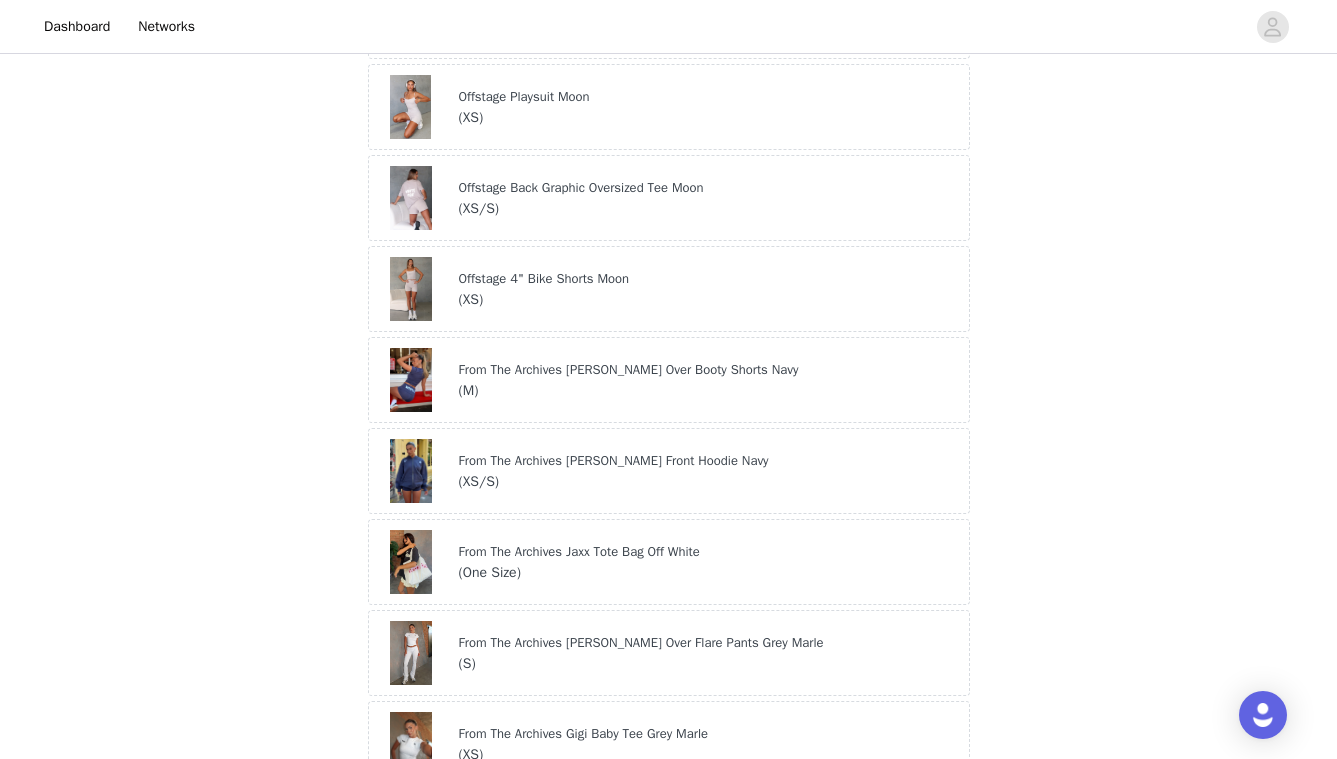 click on "Offstage 4" Bike Shorts Moon" at bounding box center [709, 279] 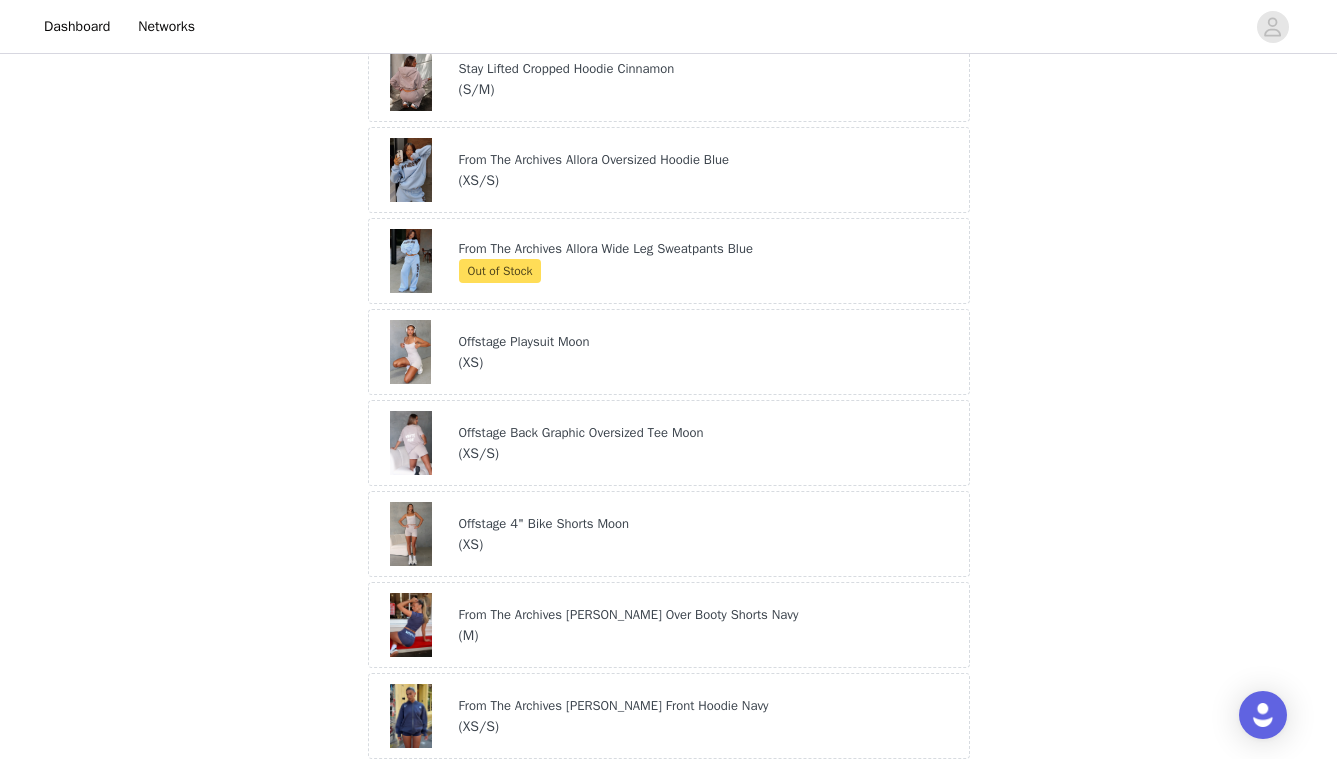 scroll, scrollTop: 1450, scrollLeft: 0, axis: vertical 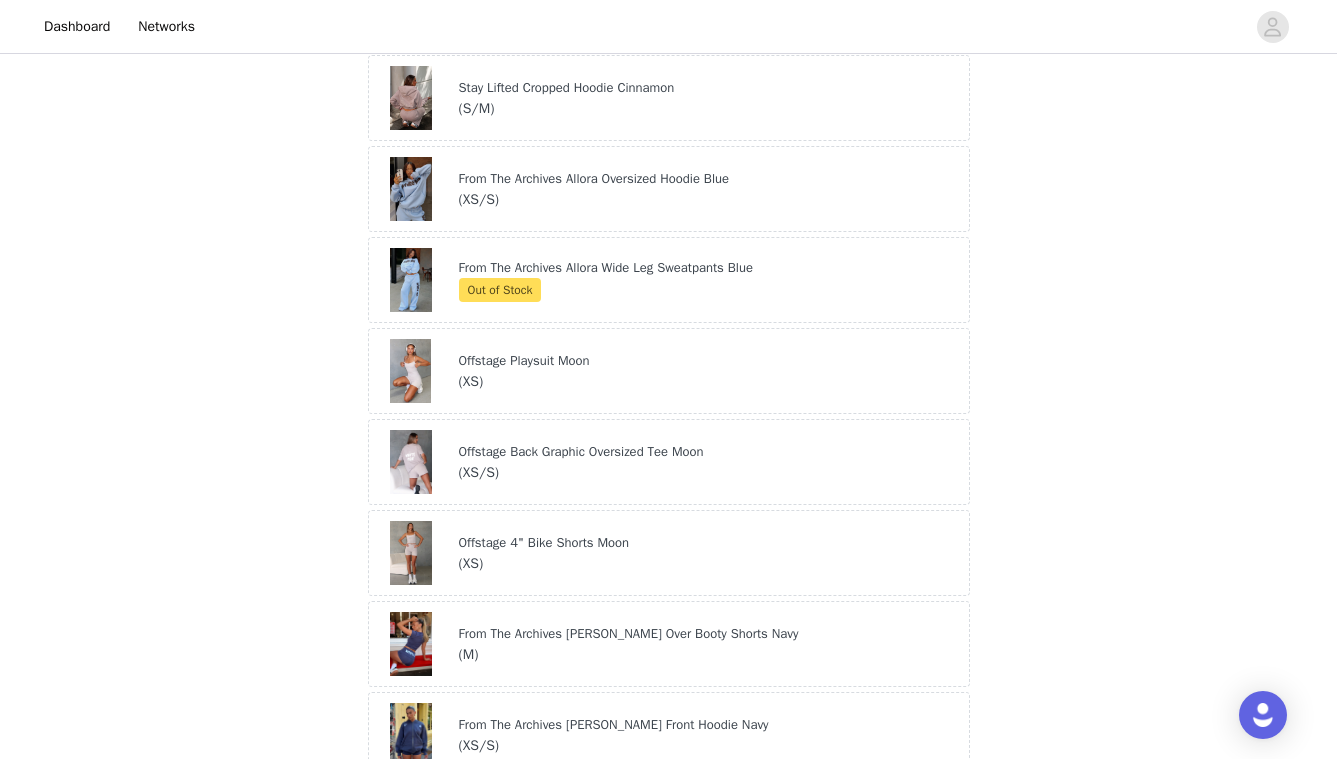 click on "Offstage Playsuit Moon" at bounding box center [709, 361] 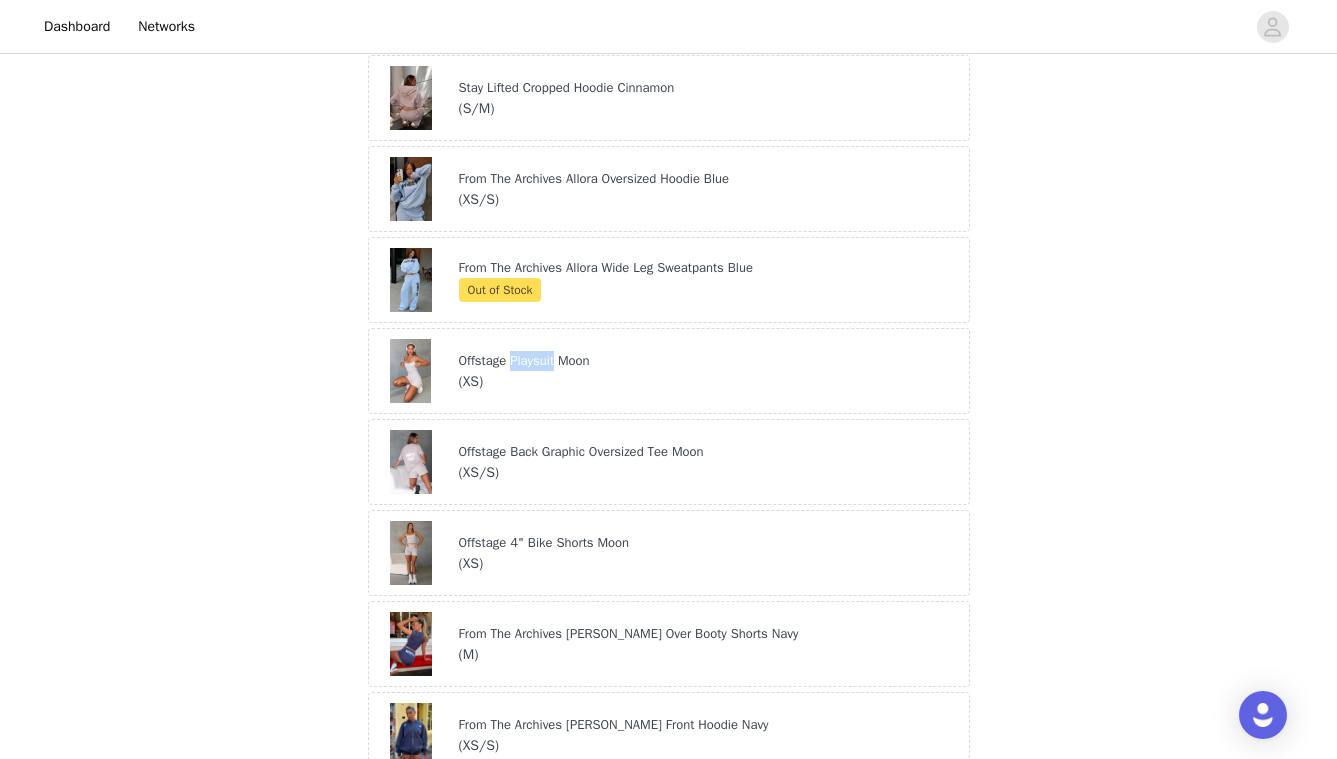 click on "Offstage Playsuit Moon" at bounding box center [709, 361] 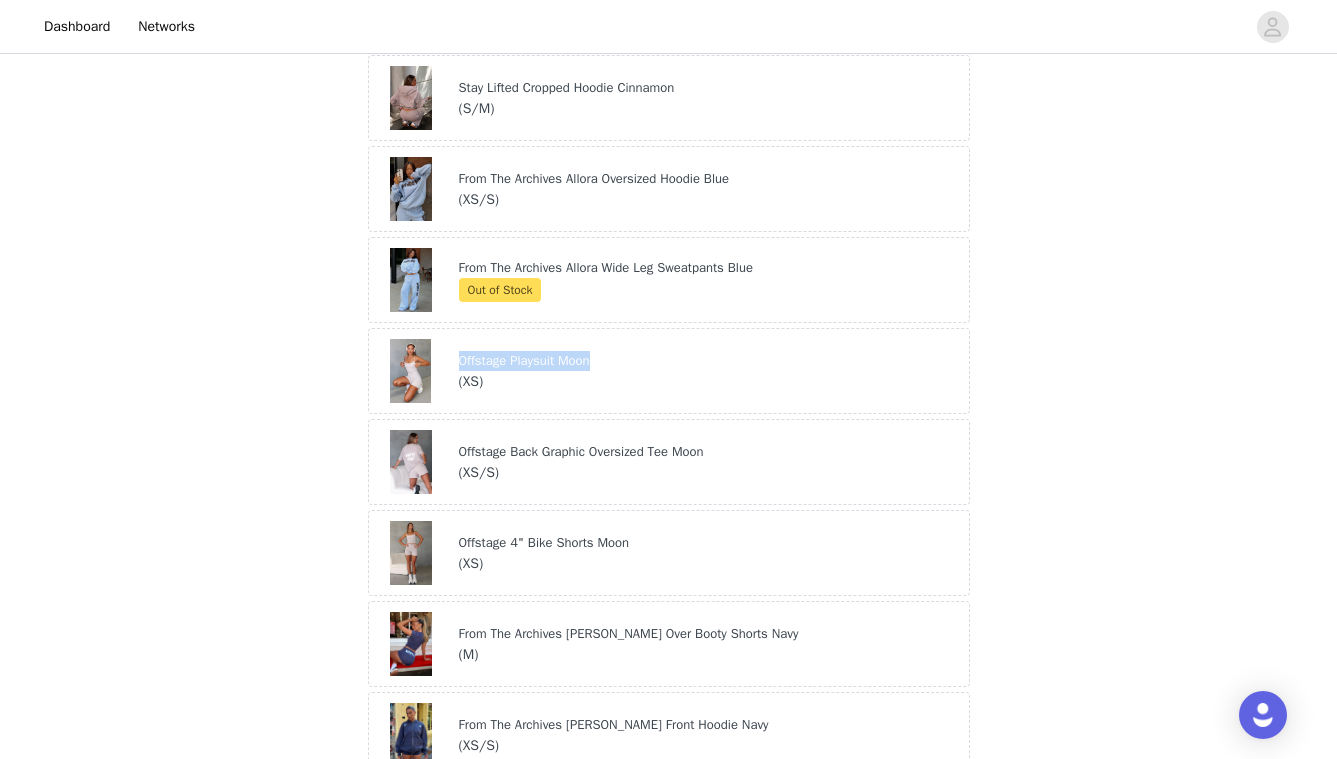 click on "Offstage Playsuit Moon" at bounding box center [709, 361] 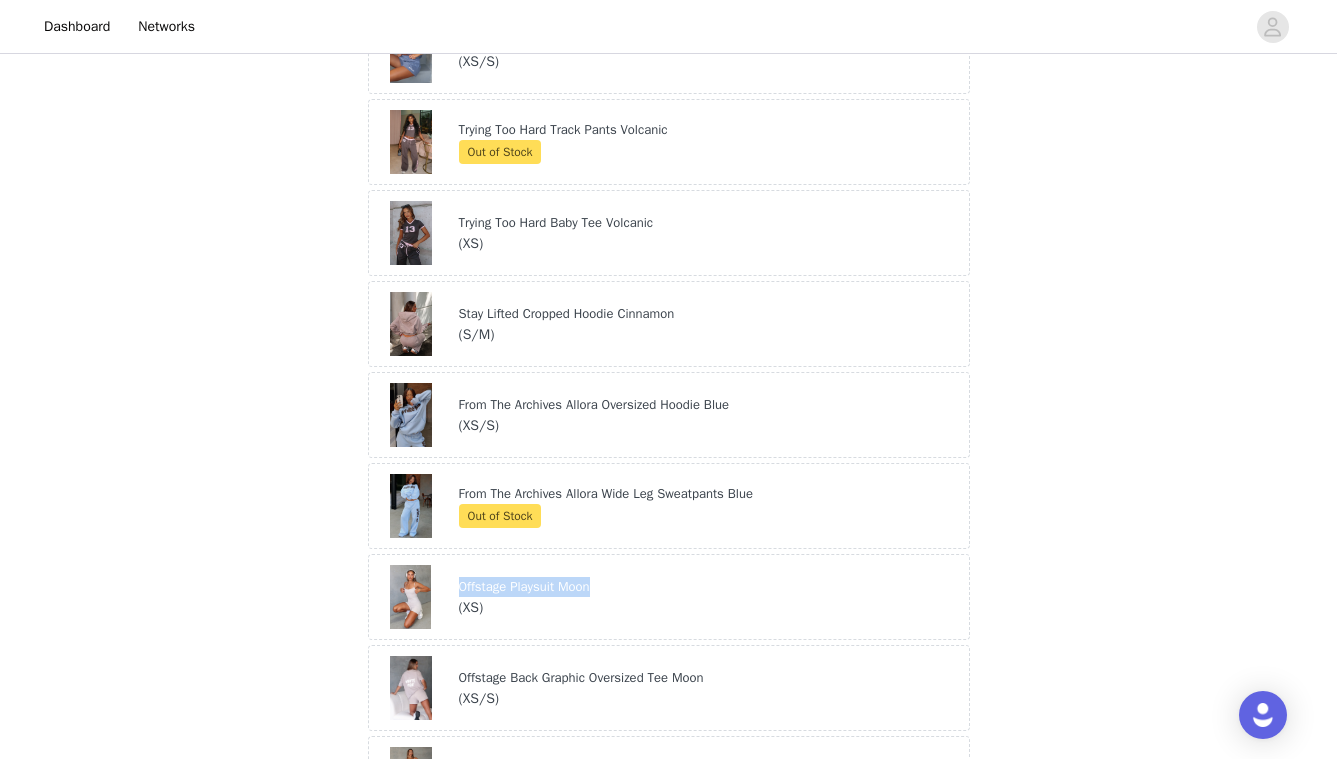 scroll, scrollTop: 1222, scrollLeft: 0, axis: vertical 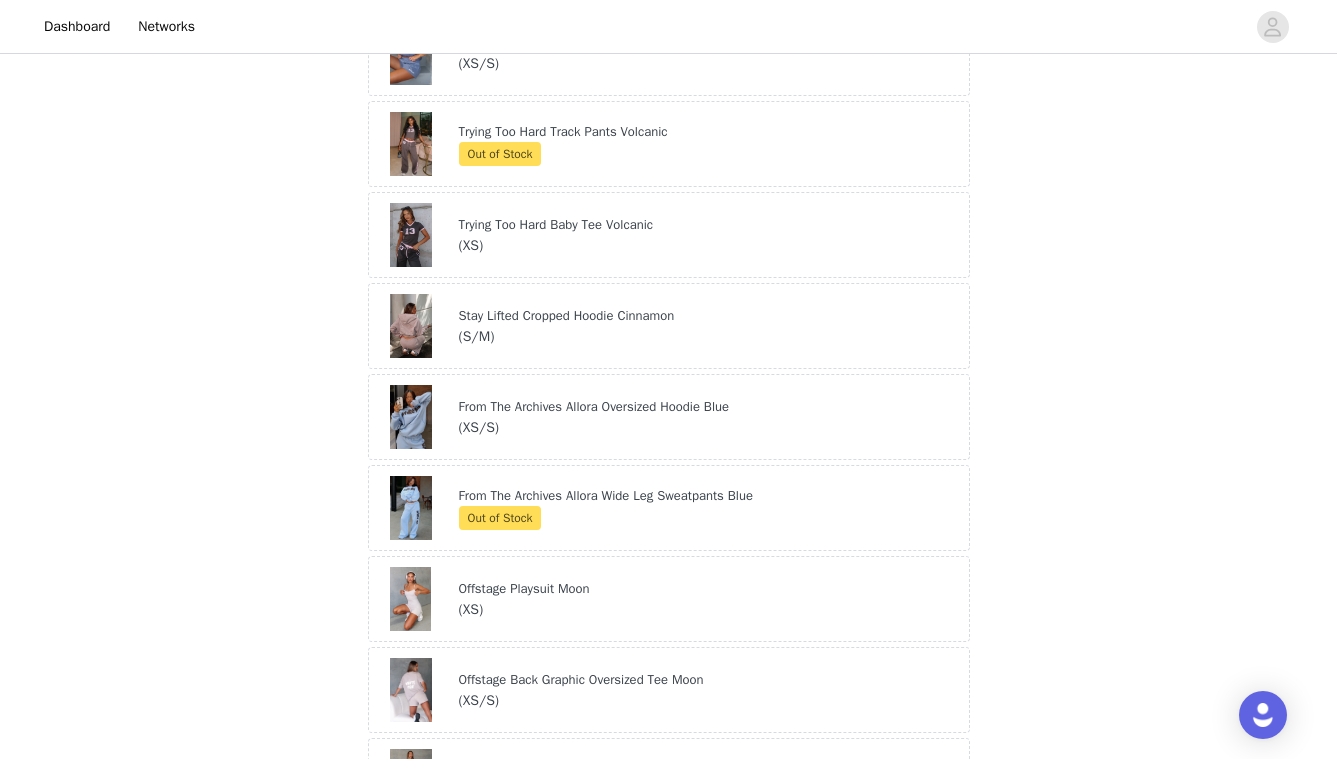 click on "Stay Lifted Cropped Hoodie Cinnamon" at bounding box center (709, 316) 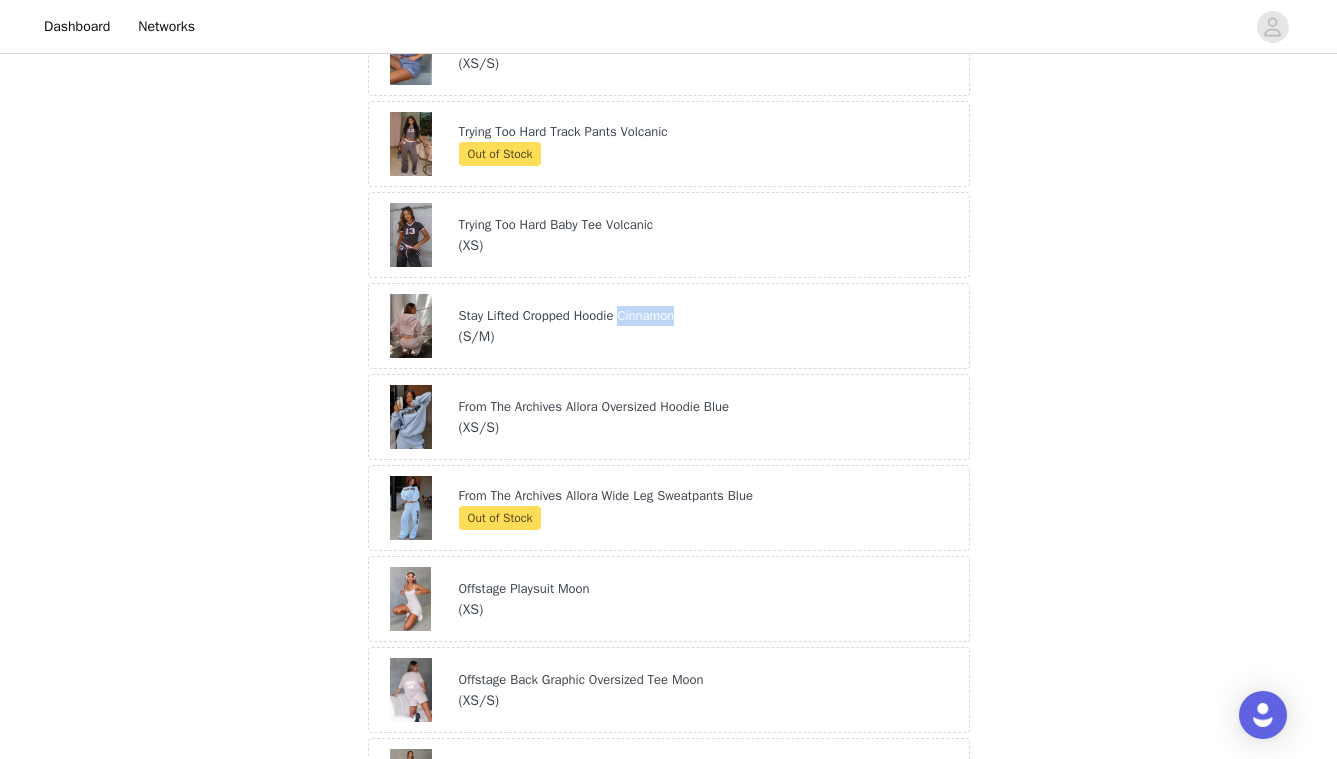 click on "Stay Lifted Cropped Hoodie Cinnamon" at bounding box center (709, 316) 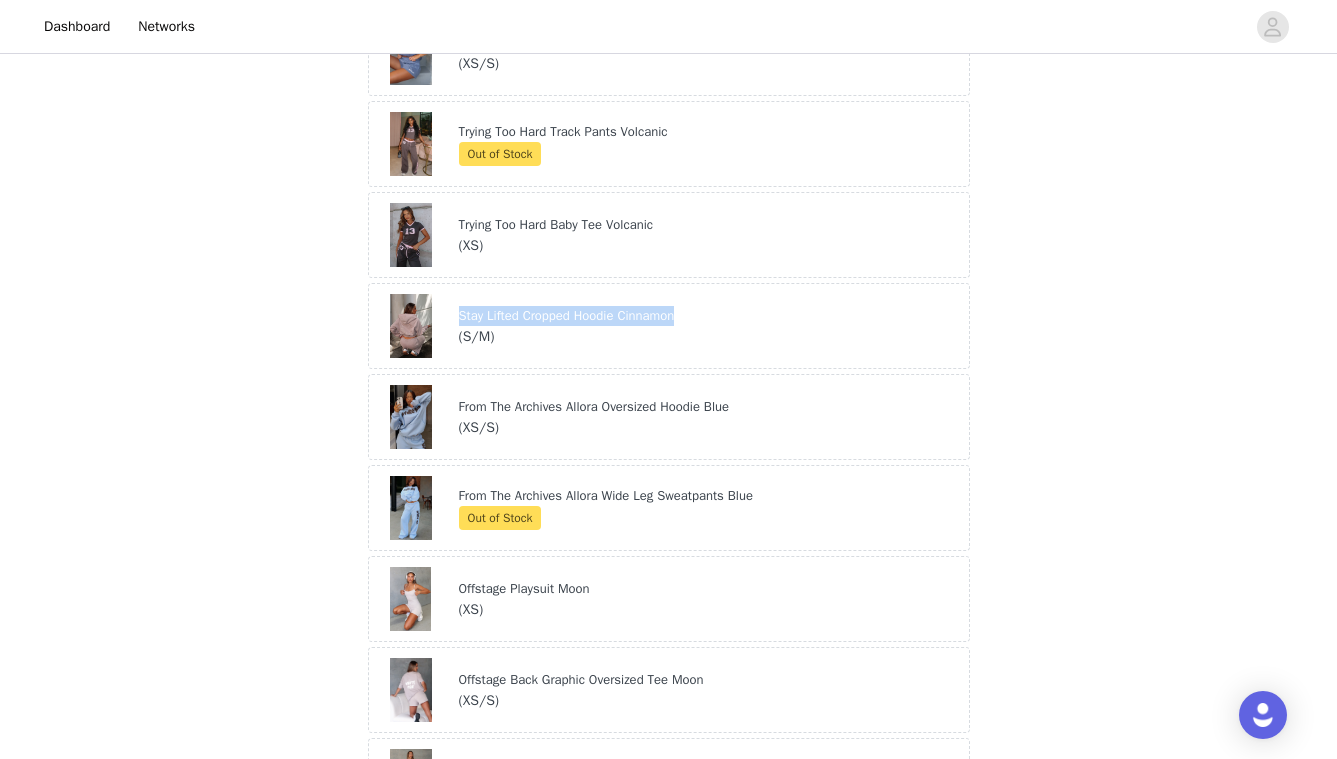 click on "Stay Lifted Cropped Hoodie Cinnamon" at bounding box center [709, 316] 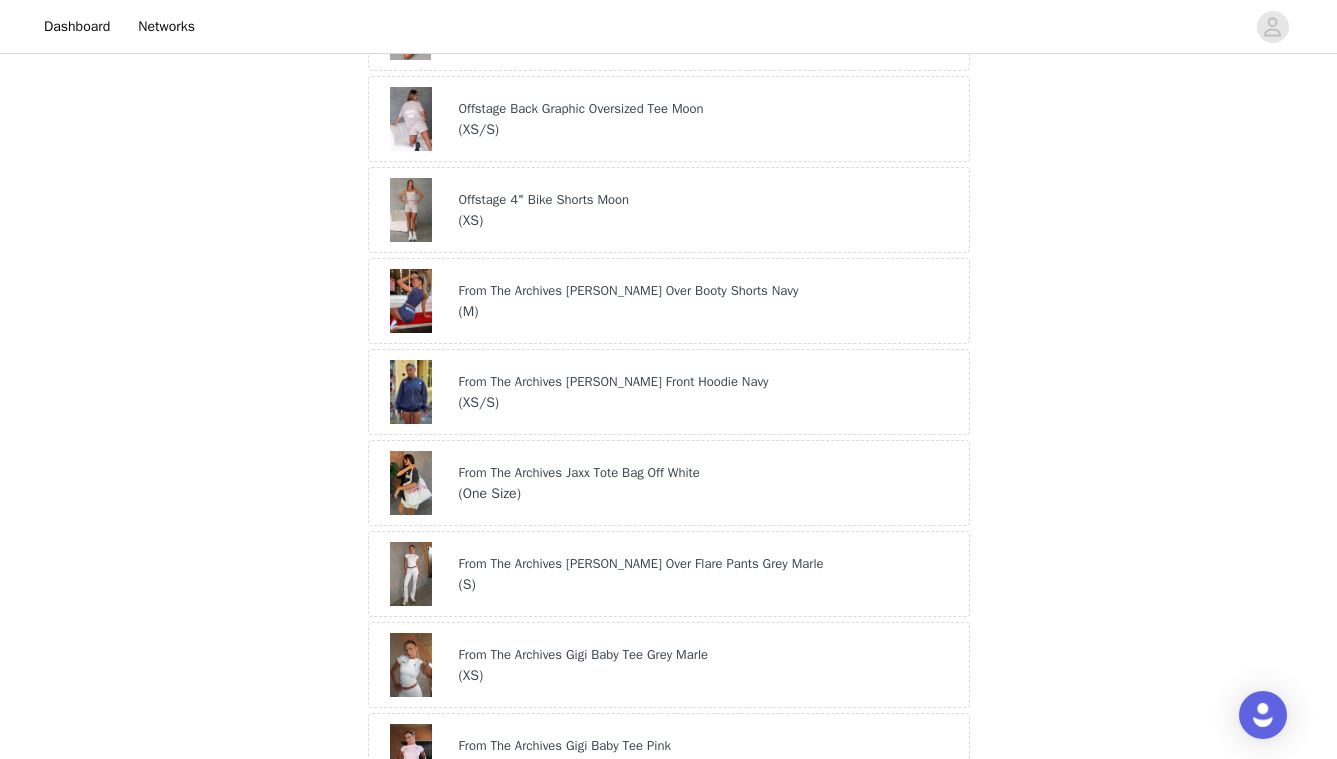 scroll, scrollTop: 1799, scrollLeft: 0, axis: vertical 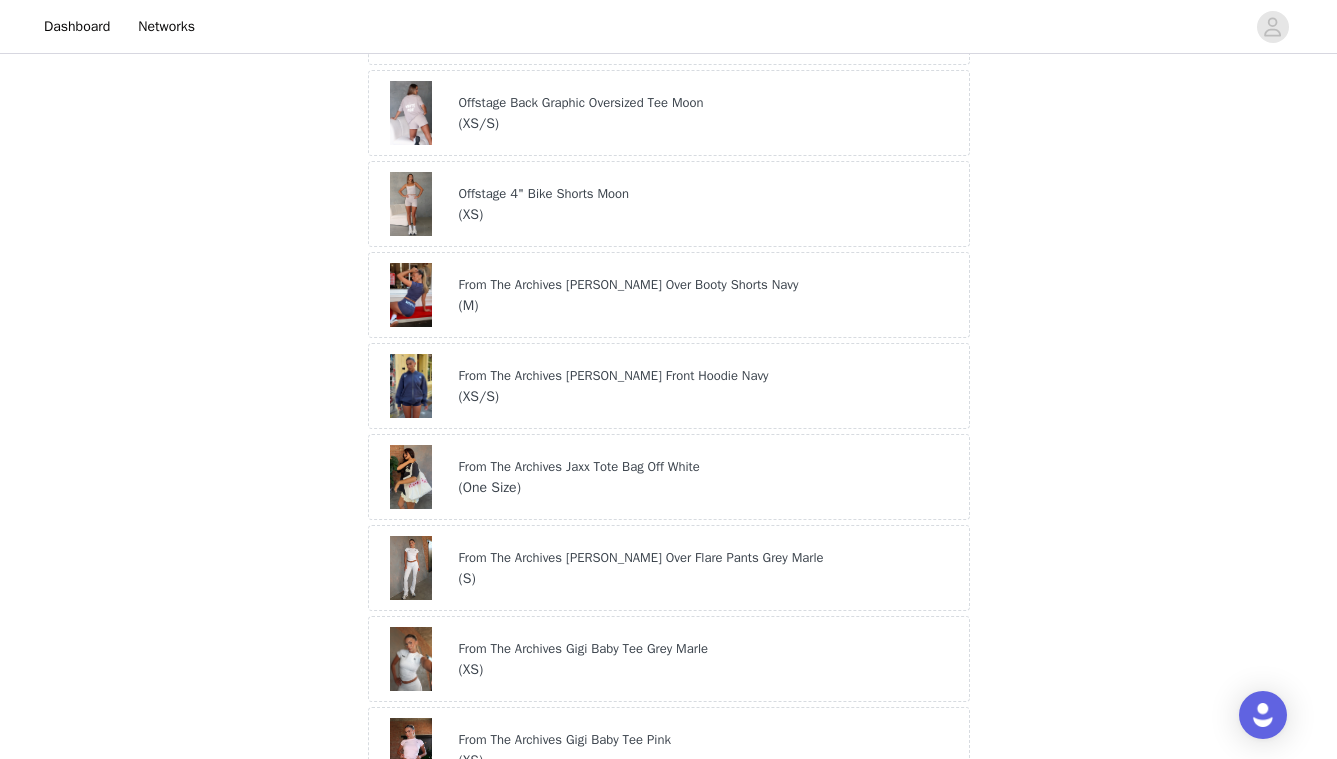 click on "From The Archives Charli Zip Front Hoodie Navy" at bounding box center [709, 376] 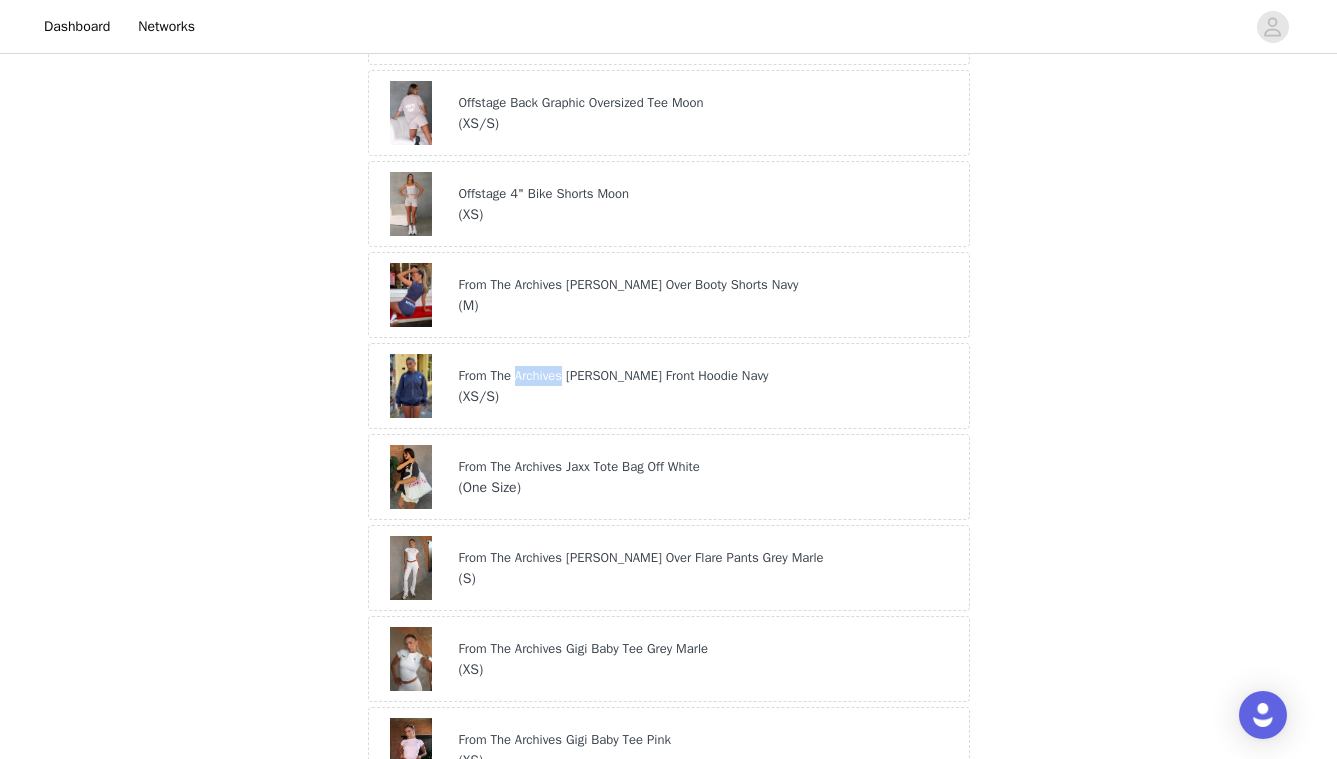 click on "From The Archives Charli Zip Front Hoodie Navy" at bounding box center (709, 376) 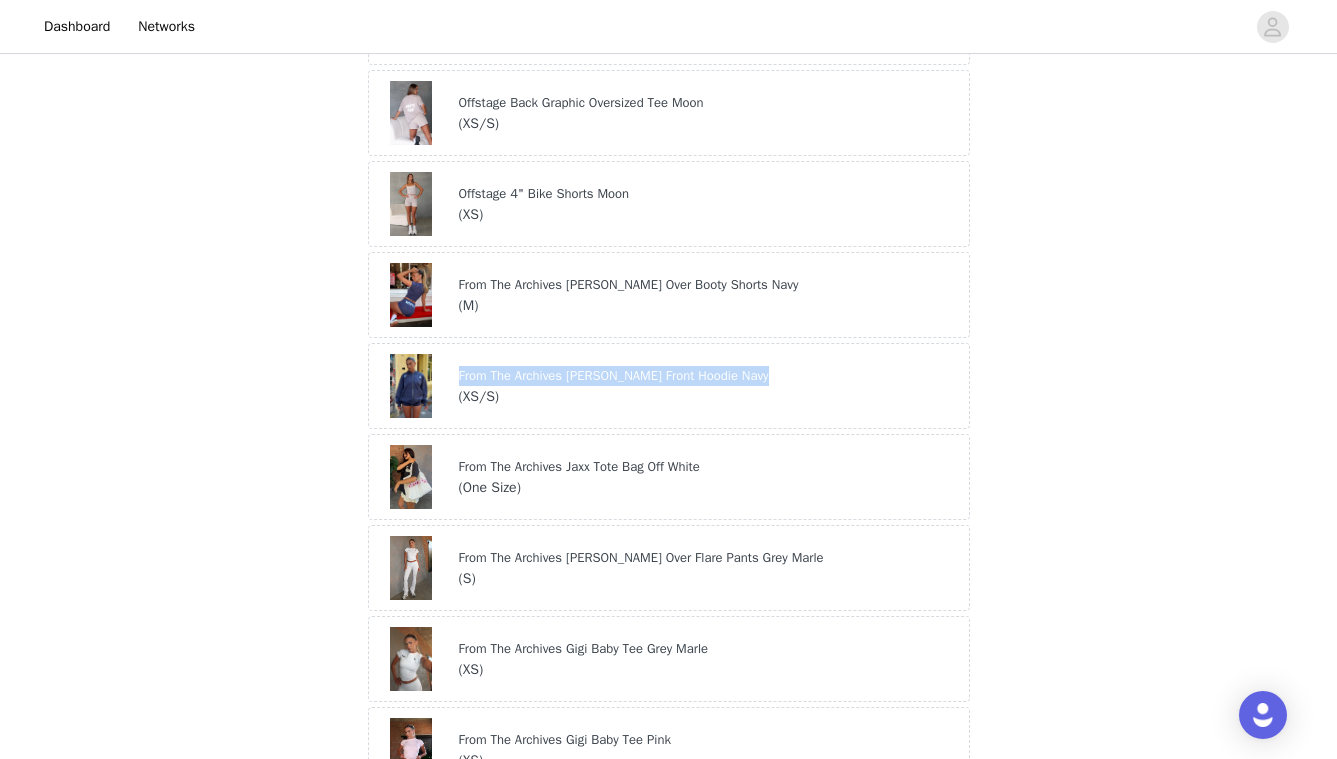 click on "From The Archives Charli Zip Front Hoodie Navy" at bounding box center [709, 376] 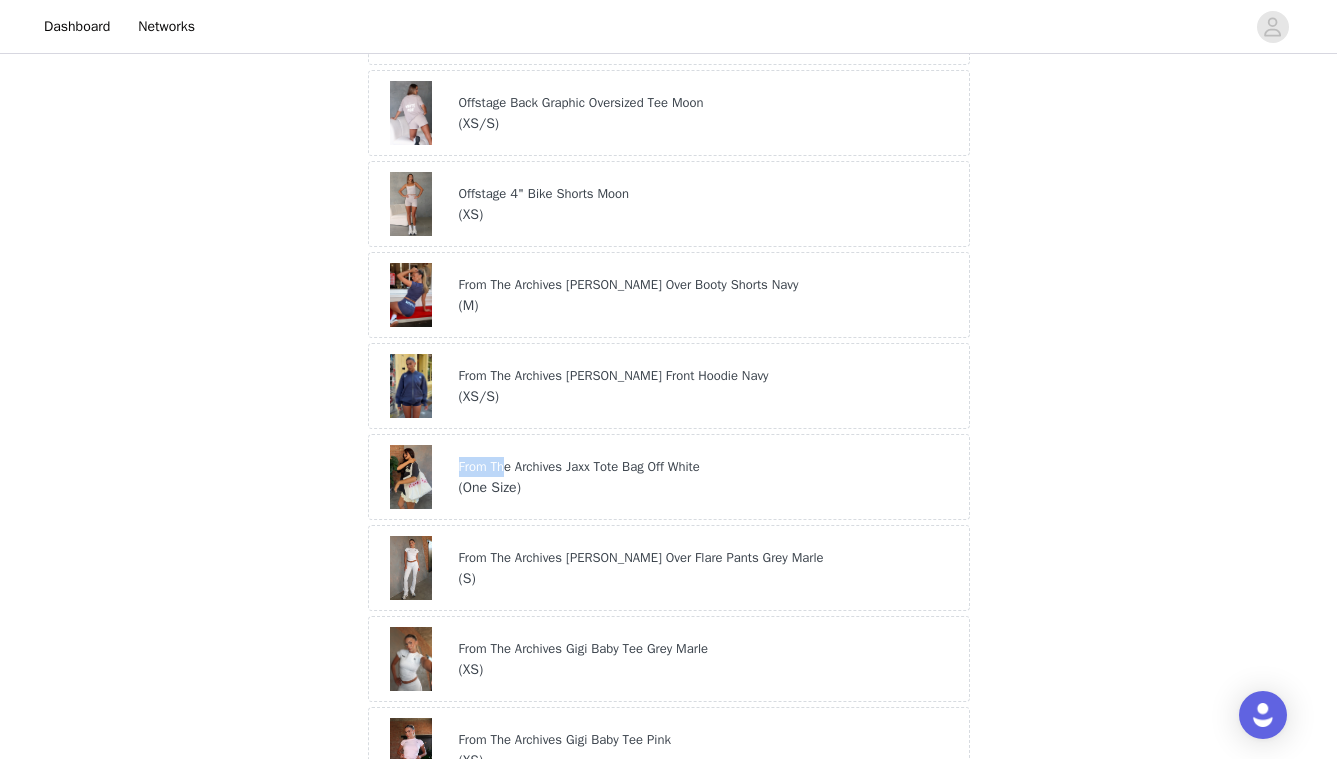 click on "From The Archives Jaxx Tote Bag Off White
(
One Size
)" at bounding box center (669, 477) 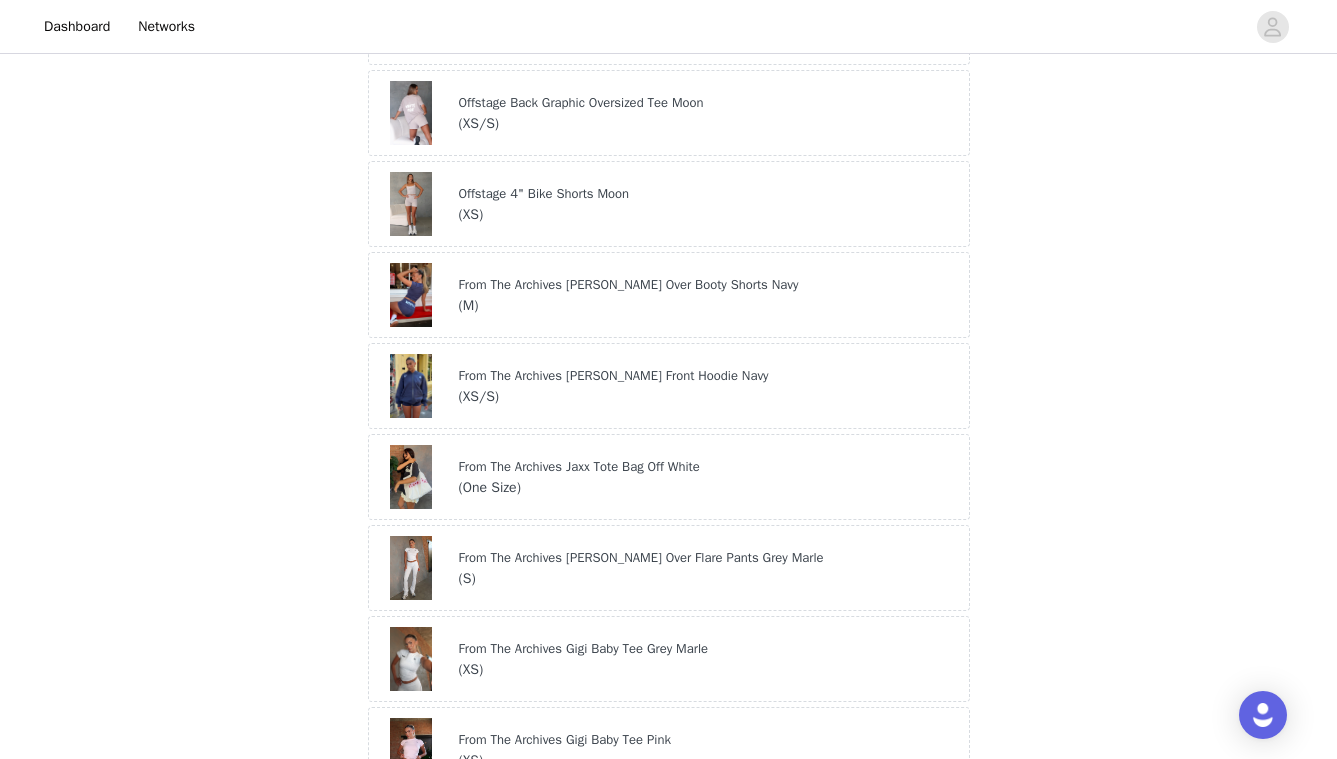 click on "From The Archives Jaxx Tote Bag Off White" at bounding box center (709, 467) 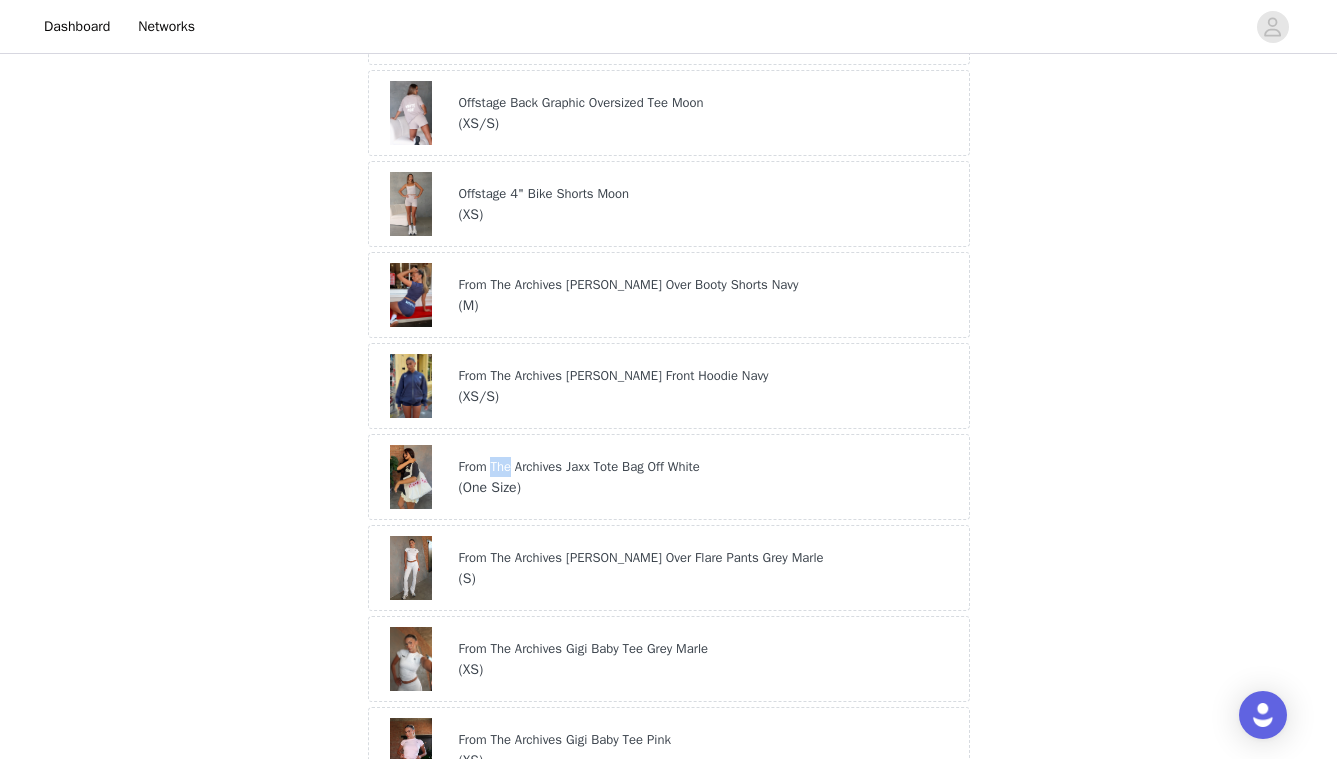 click on "From The Archives Jaxx Tote Bag Off White" at bounding box center [709, 467] 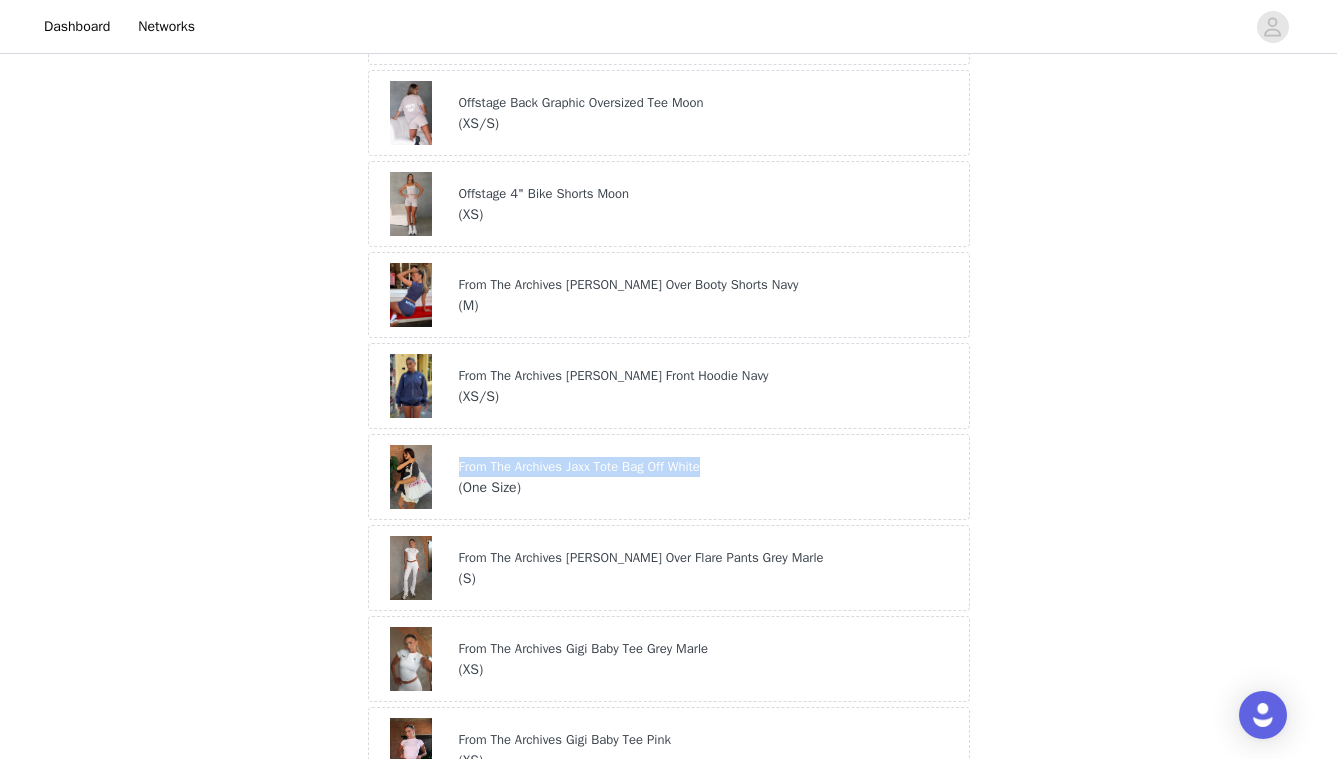 click on "From The Archives Jaxx Tote Bag Off White" at bounding box center [709, 467] 